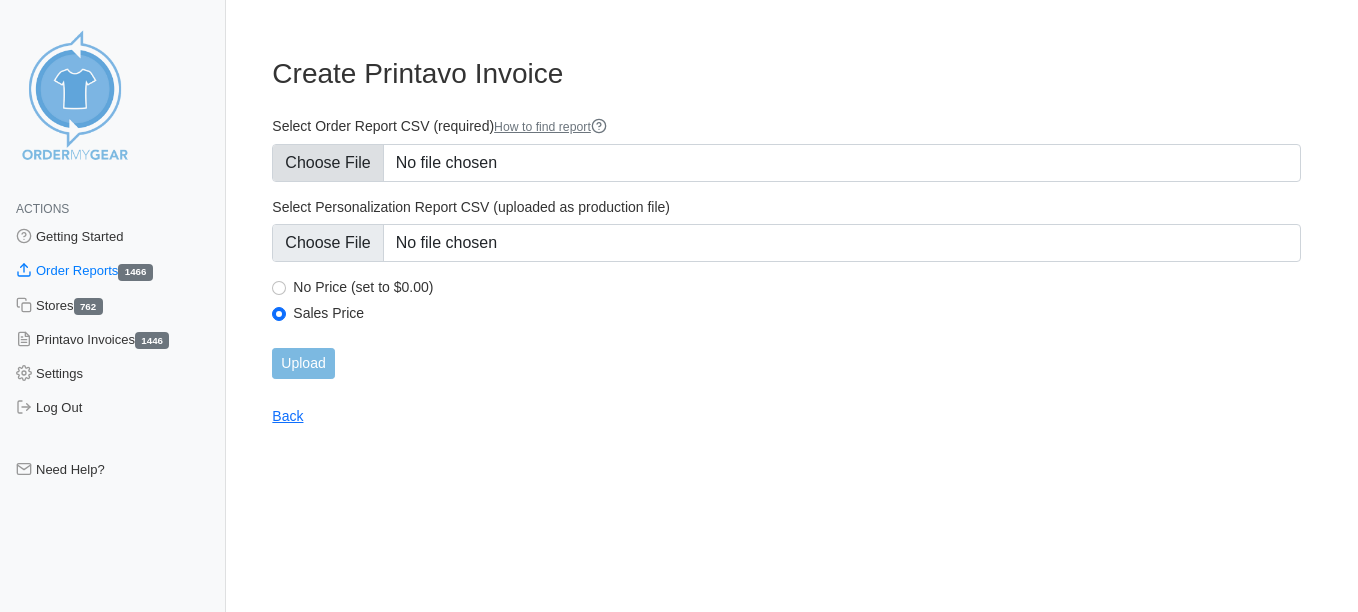 scroll, scrollTop: 0, scrollLeft: 0, axis: both 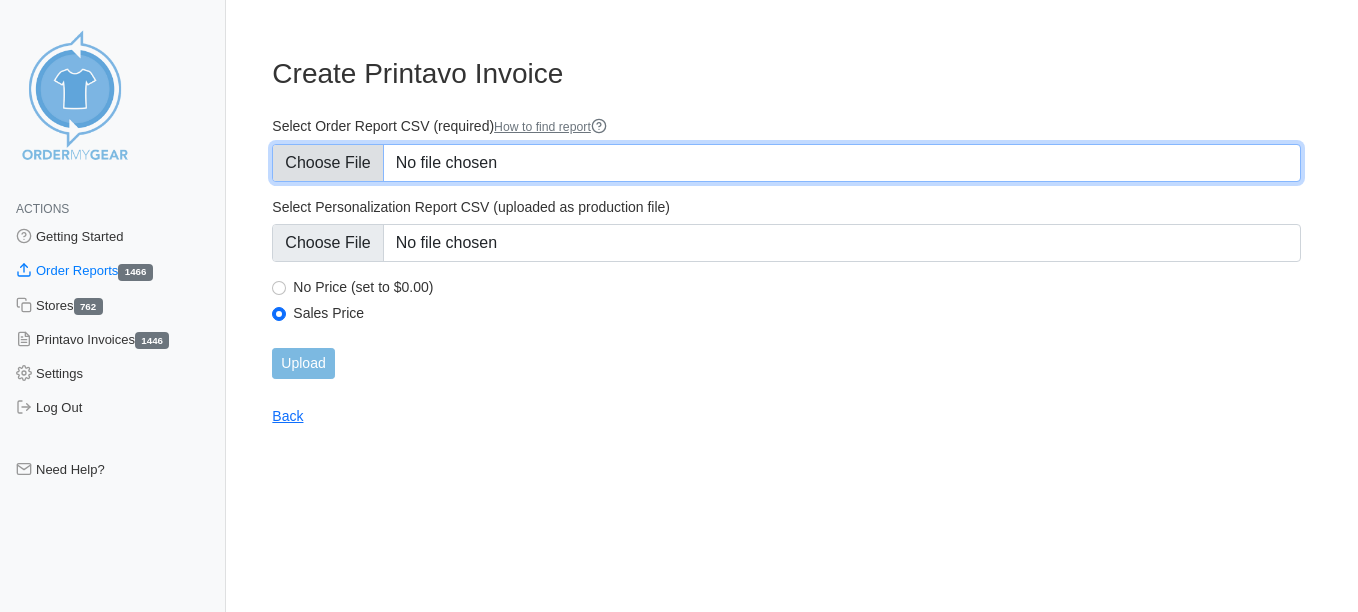 click on "Select Order Report CSV (required)
How to find report" at bounding box center [786, 163] 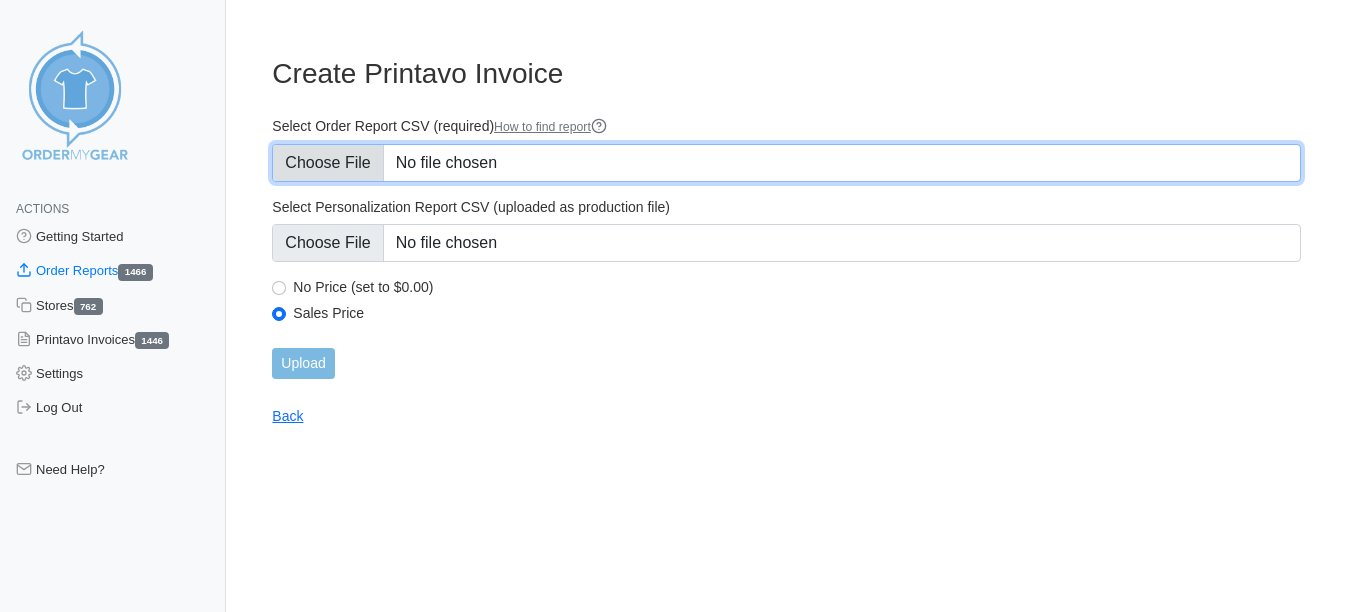 type on "C:\fakepath\UK3AM_order_report.csv" 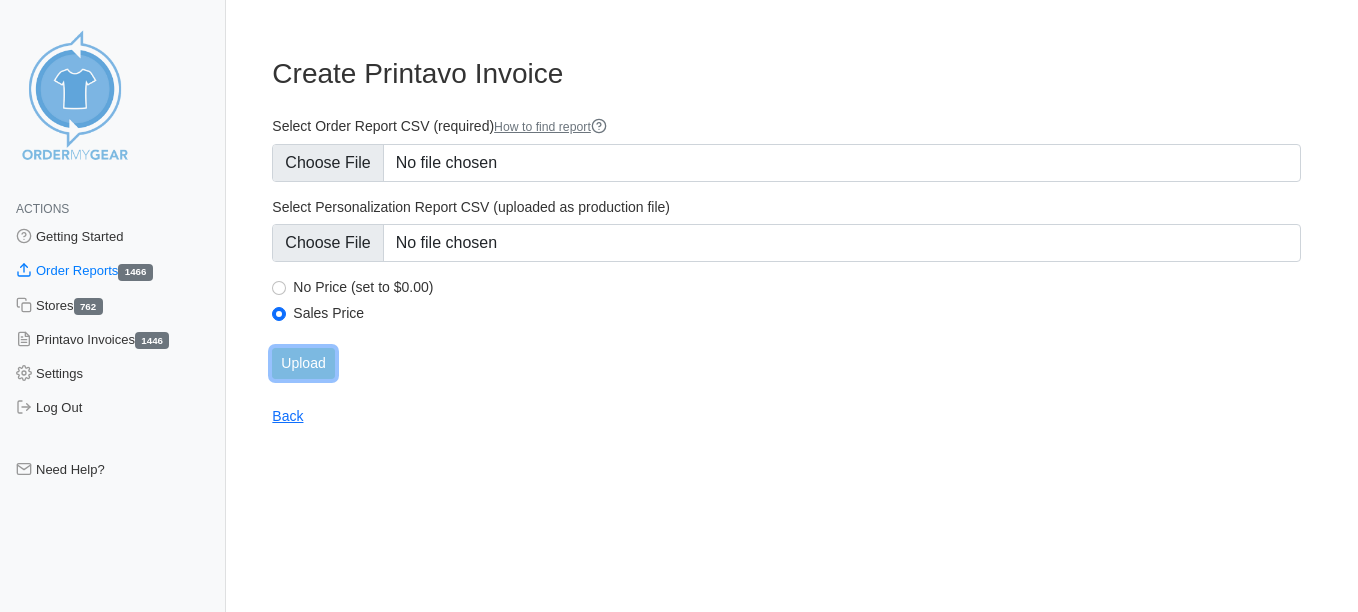 click on "Upload" at bounding box center (303, 363) 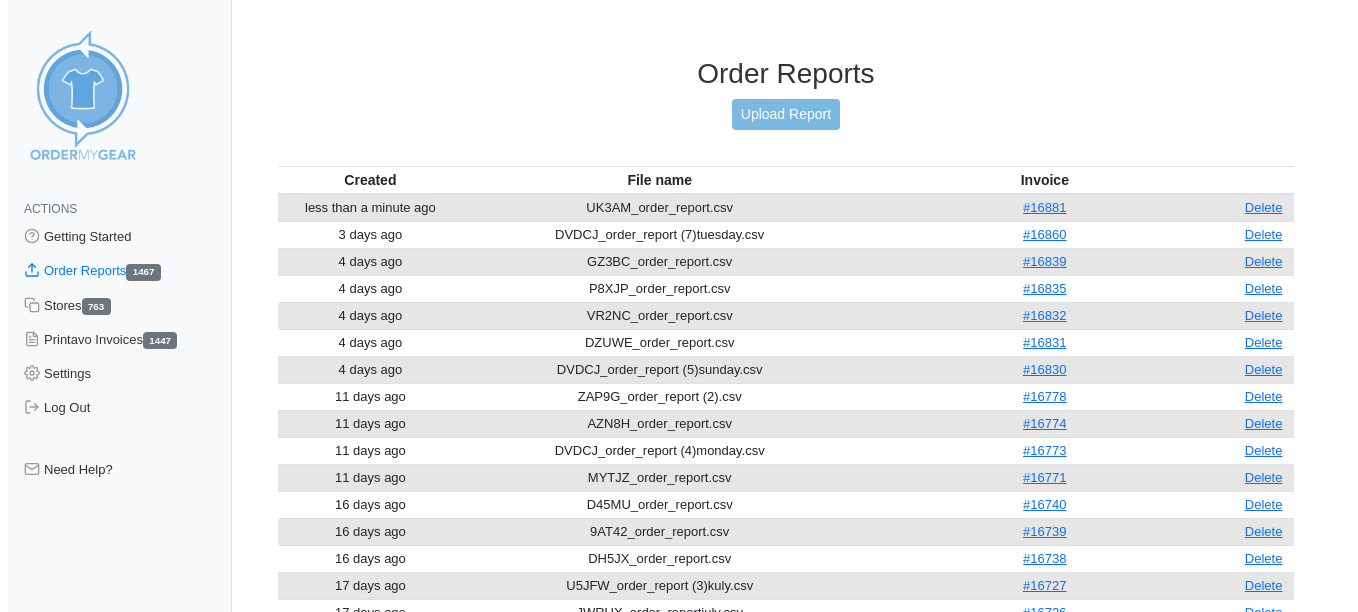 scroll, scrollTop: 0, scrollLeft: 0, axis: both 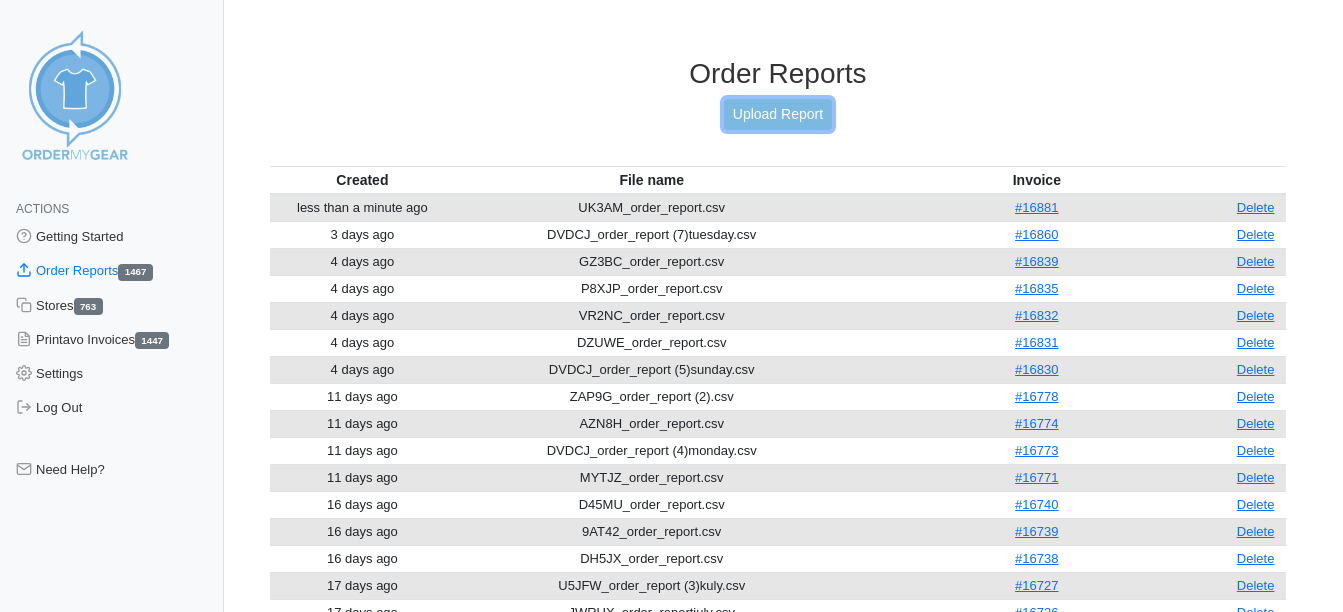 click on "Upload Report" at bounding box center [778, 114] 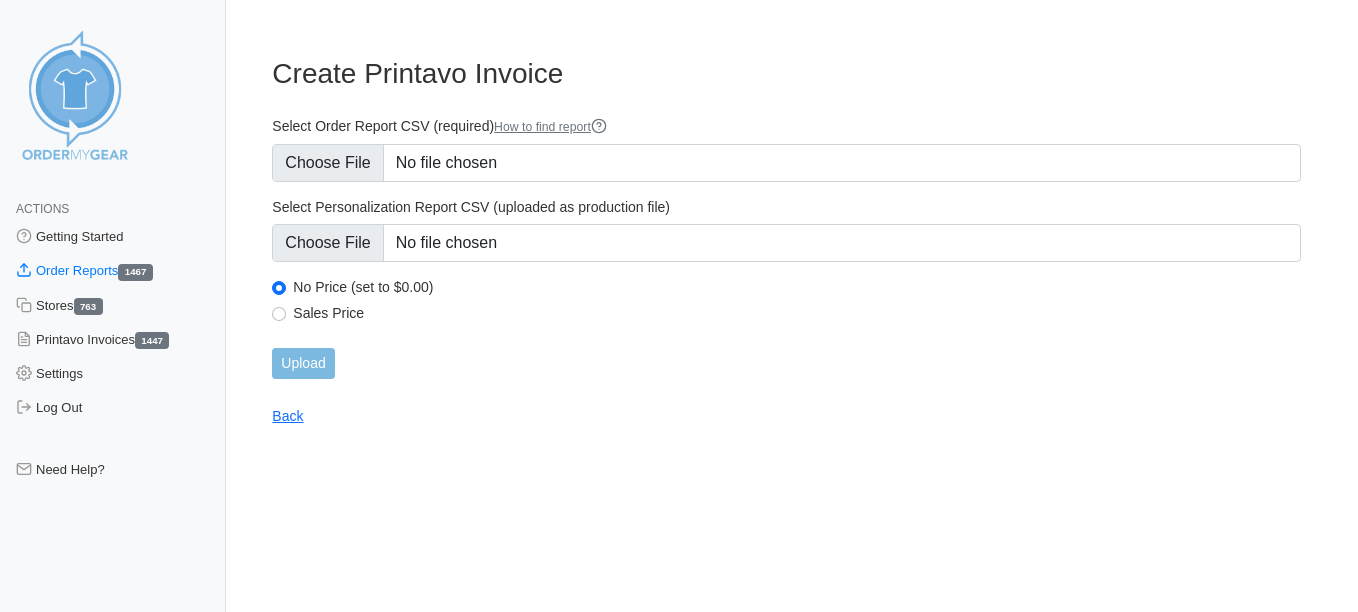 click on "Sales Price" at bounding box center (786, 316) 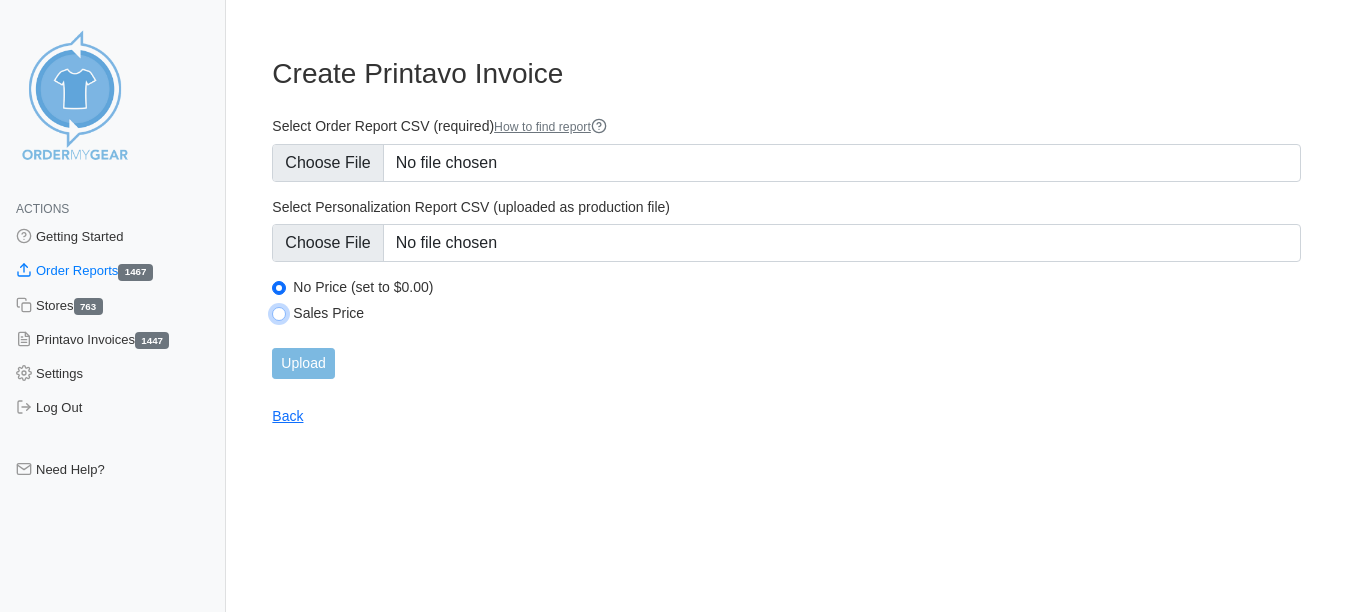 click on "Sales Price" at bounding box center (279, 314) 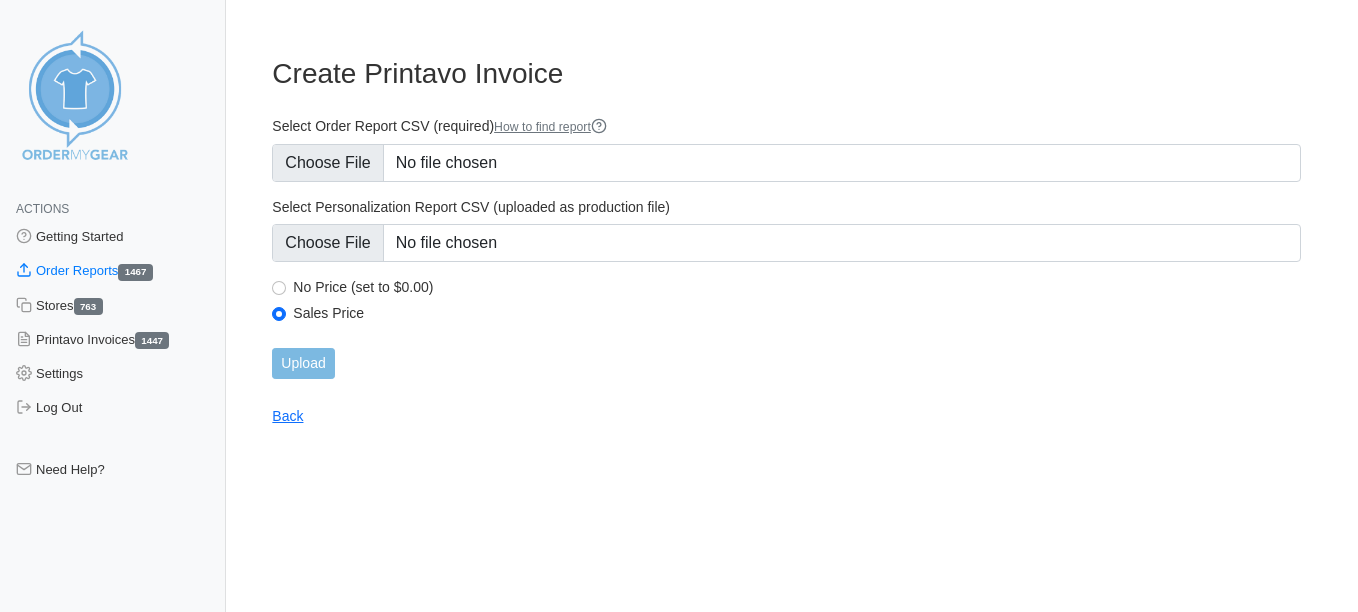 click on "Select Order Report CSV (required)
How to find report" at bounding box center [786, 149] 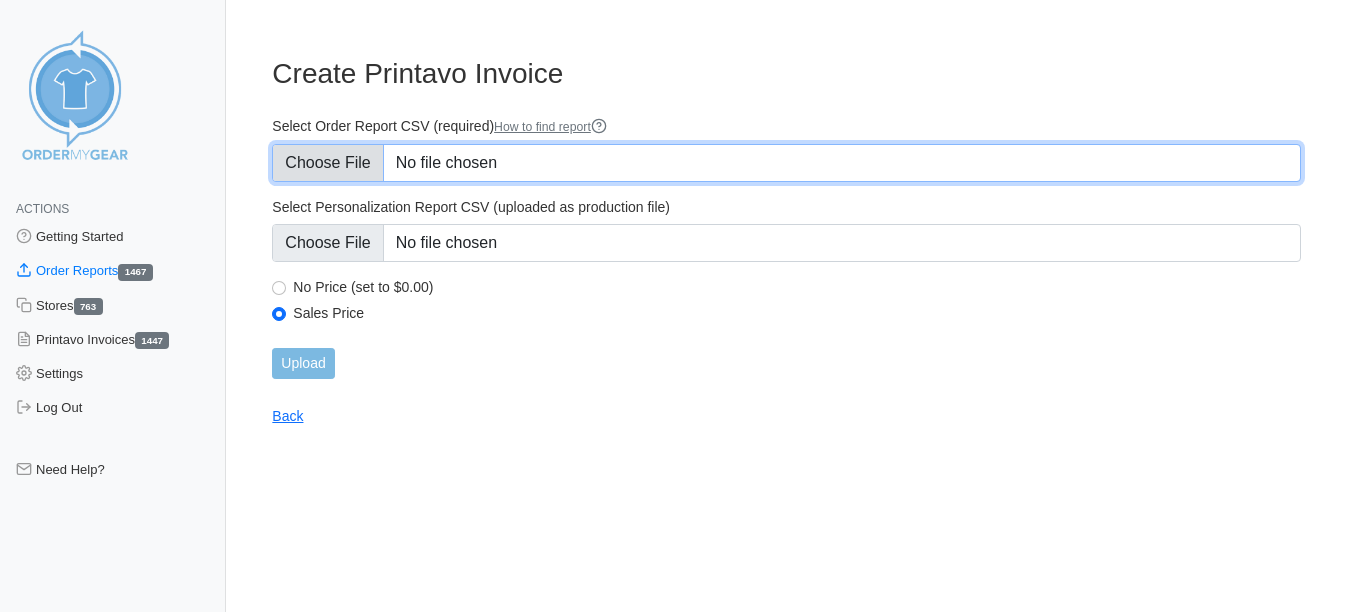 click on "Select Order Report CSV (required)
How to find report" at bounding box center [786, 163] 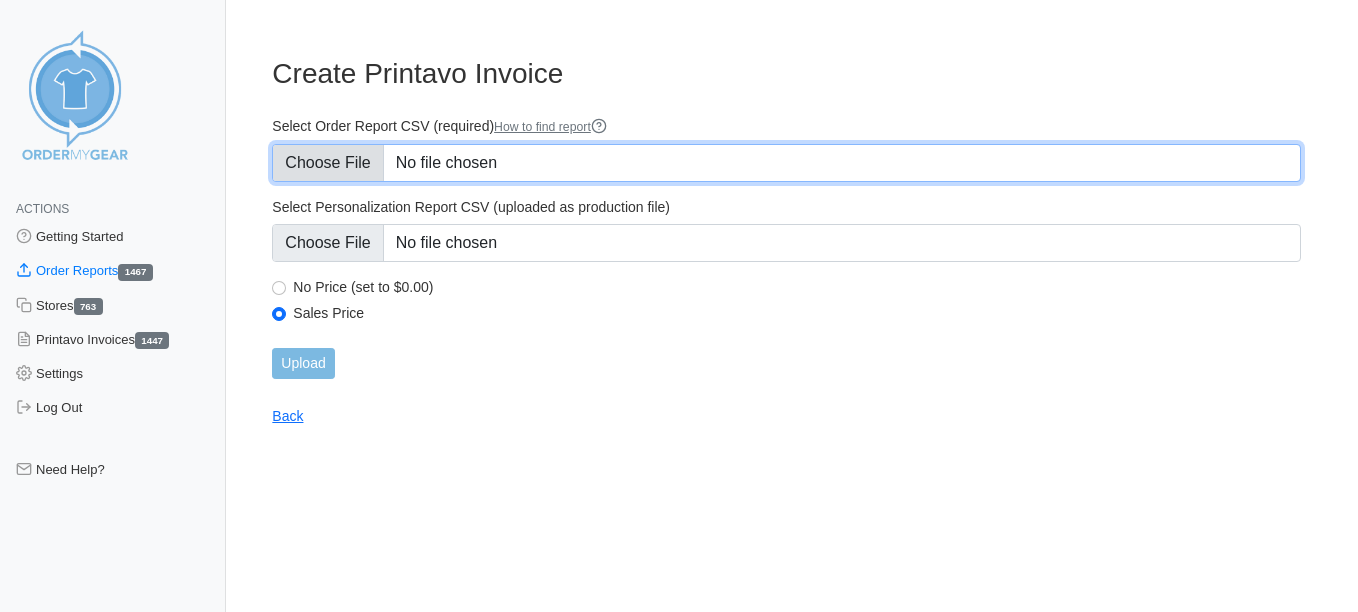 type on "C:\fakepath\XC4BD_order_report (3)salma.csv" 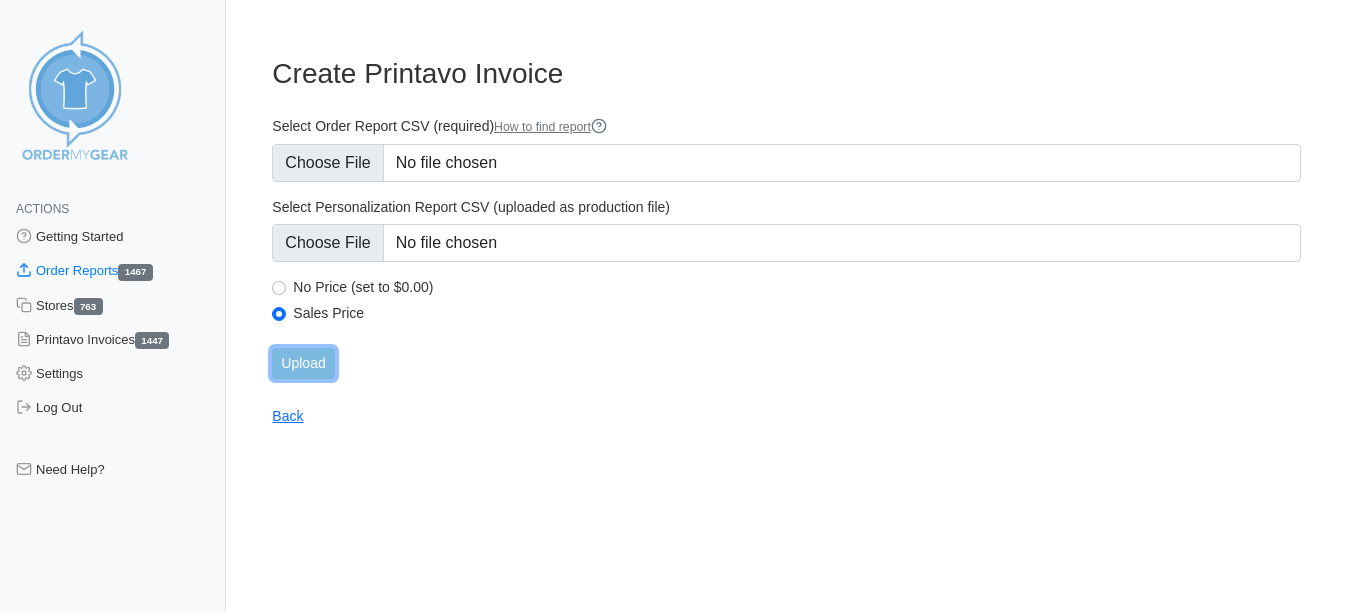 click on "Upload" at bounding box center (303, 363) 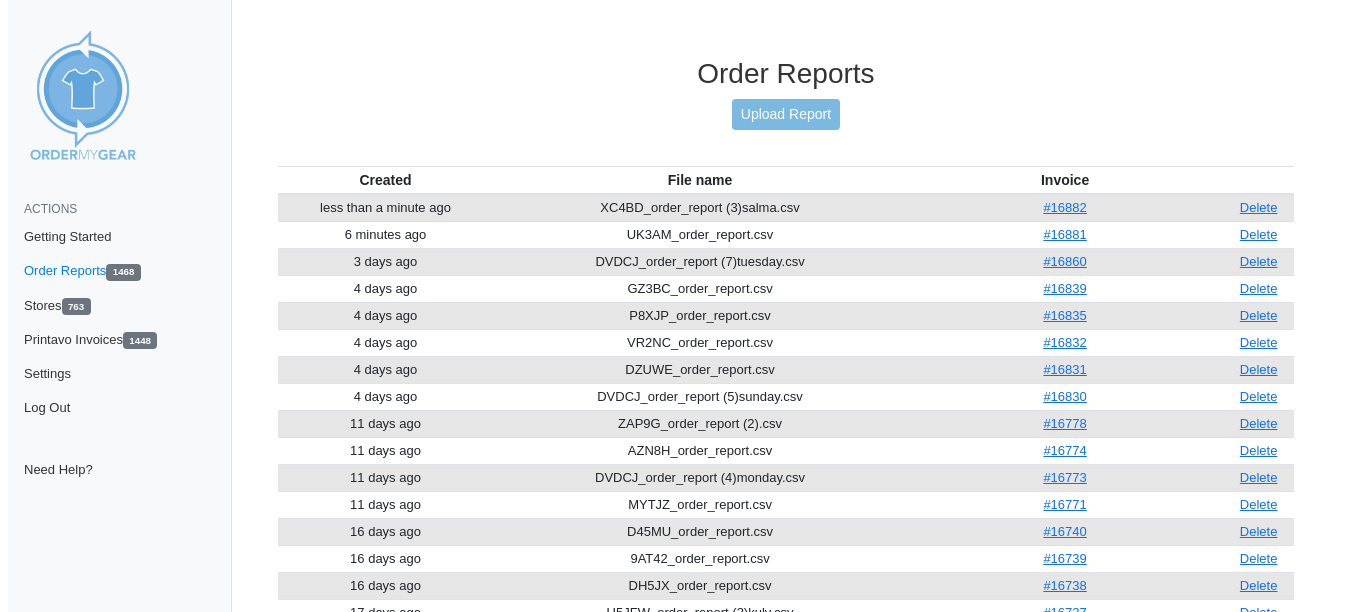 scroll, scrollTop: 0, scrollLeft: 0, axis: both 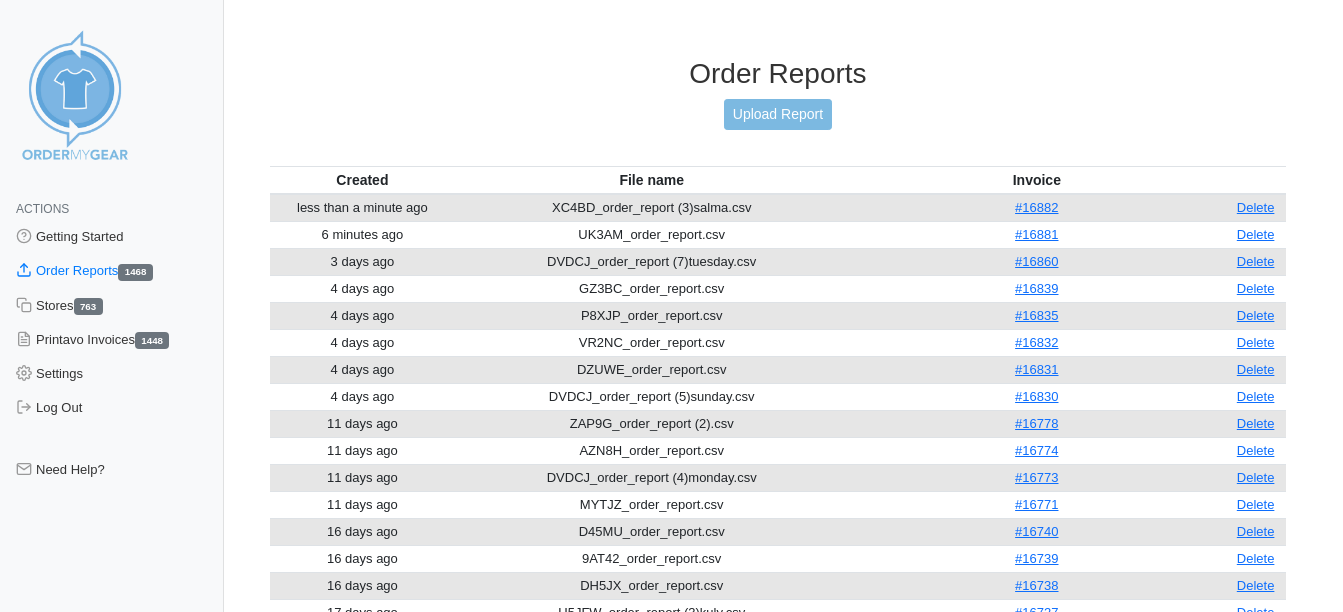 click on "Order Reports
Upload Report" at bounding box center (778, 111) 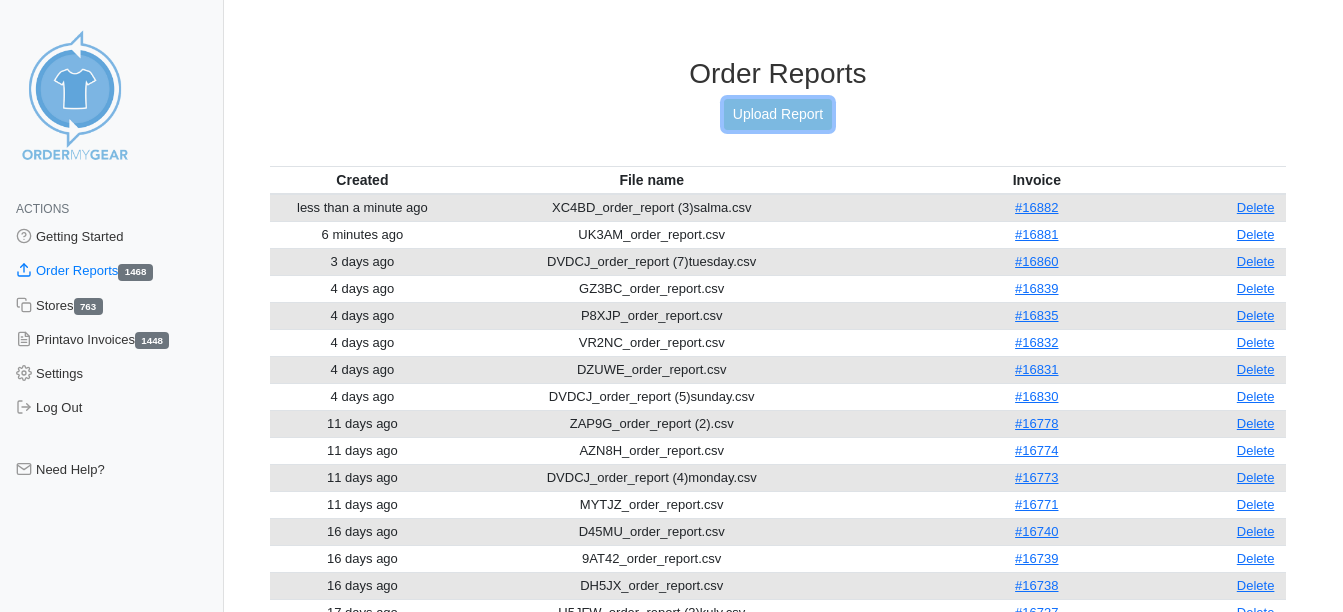 click on "Upload Report" at bounding box center [778, 114] 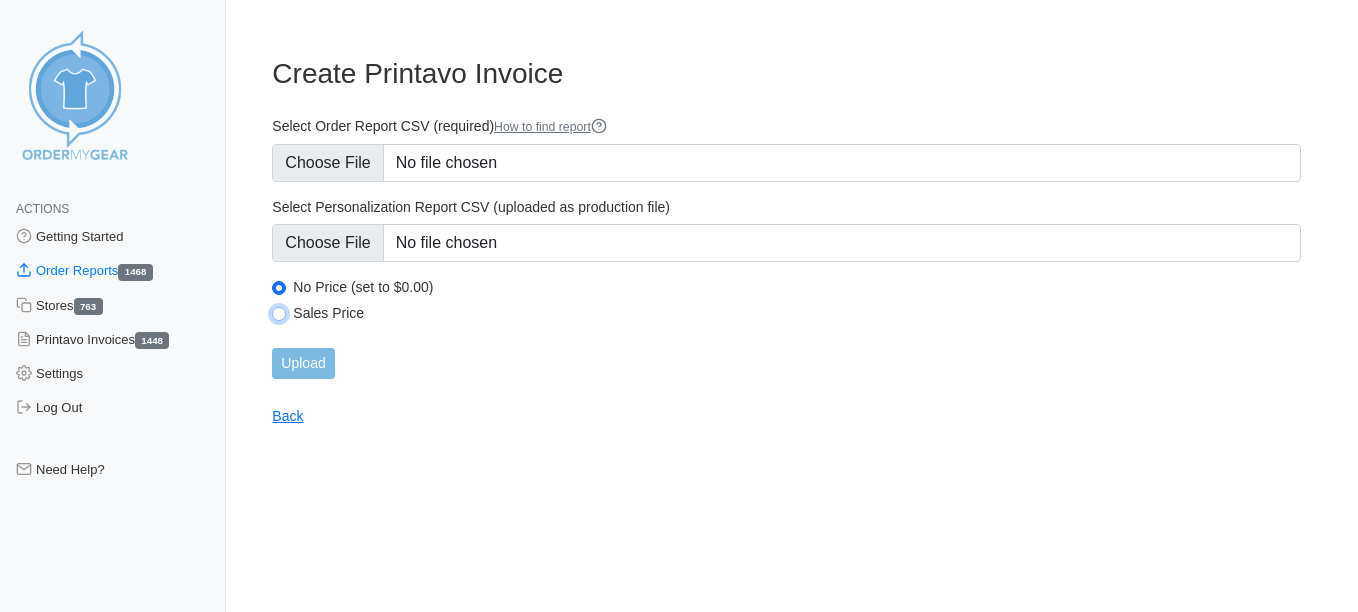 click on "Sales Price" at bounding box center [279, 314] 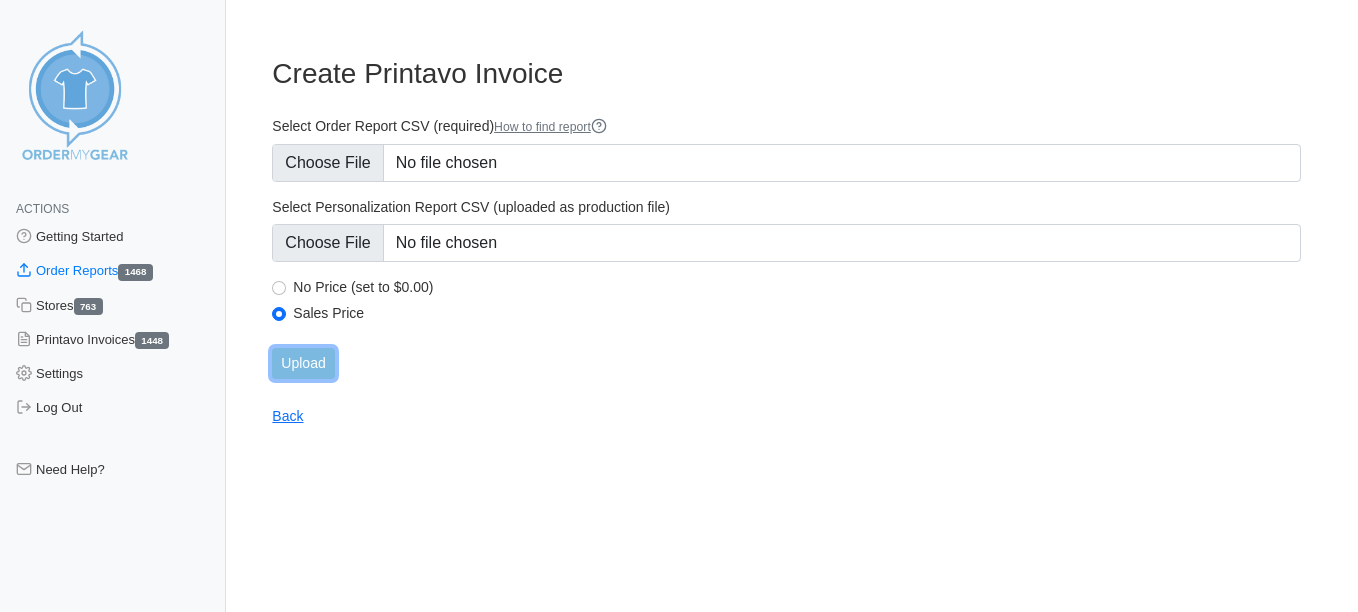 click on "Upload" at bounding box center [303, 363] 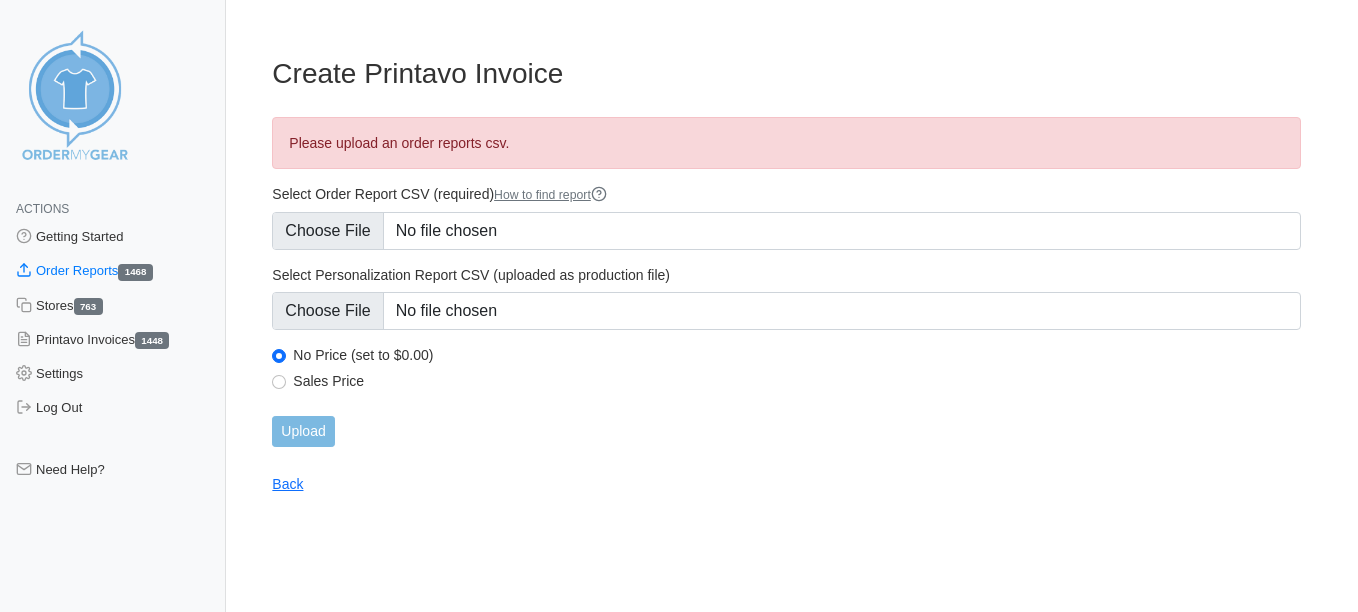scroll, scrollTop: 0, scrollLeft: 0, axis: both 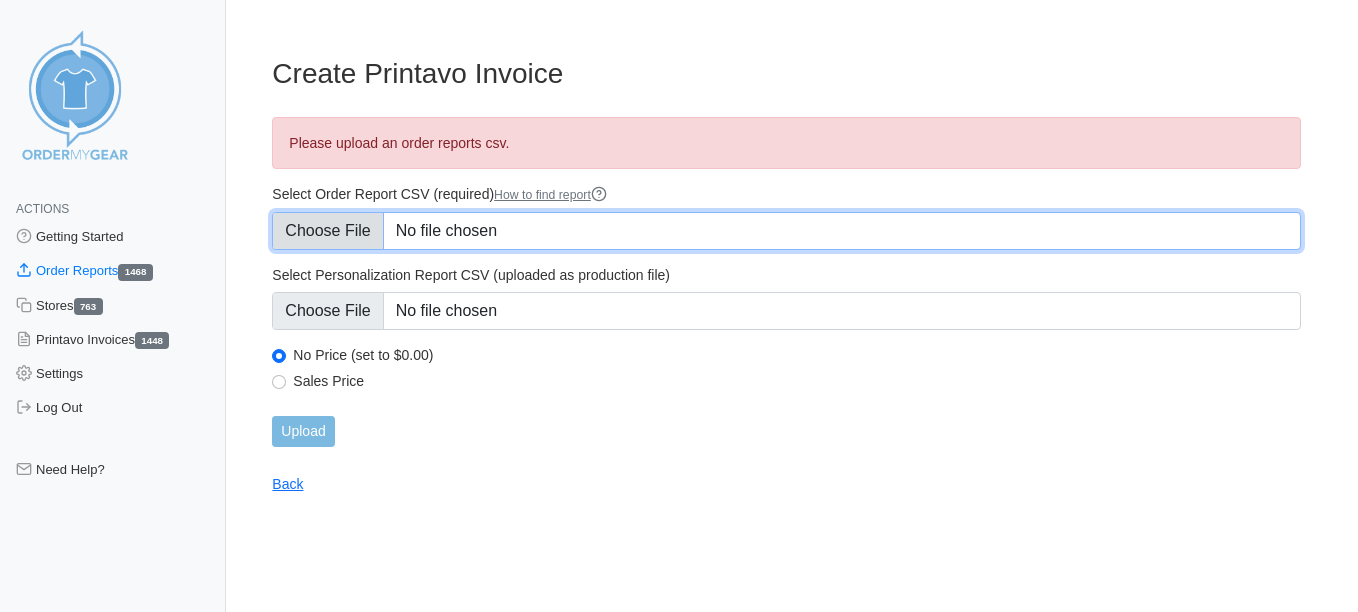 click on "Select Order Report CSV (required)
How to find report" at bounding box center (786, 231) 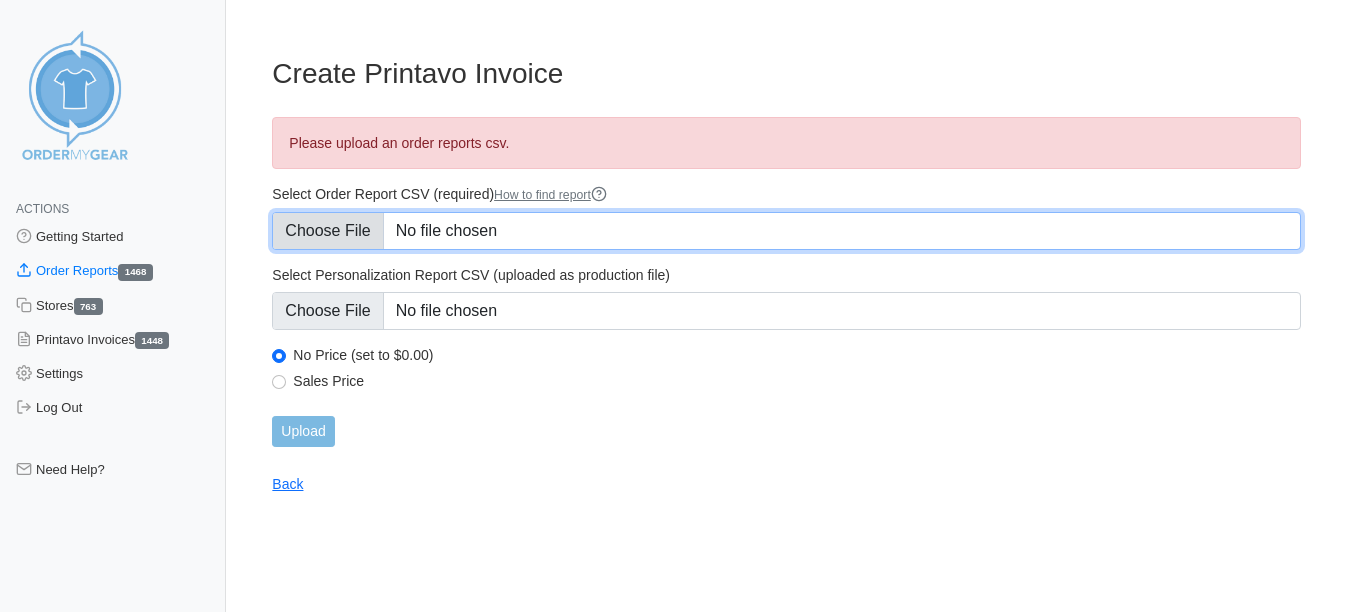 type on "C:\fakepath\QJPQH_order_report (2)friday.csv" 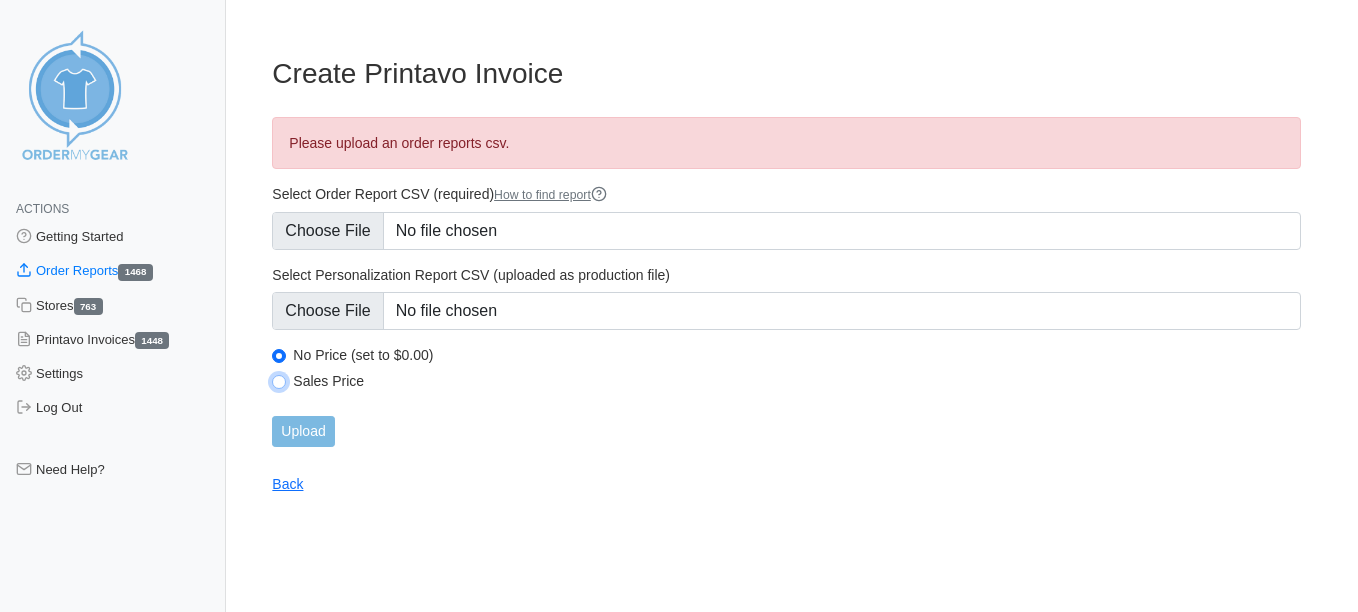 click on "Sales Price" at bounding box center [279, 382] 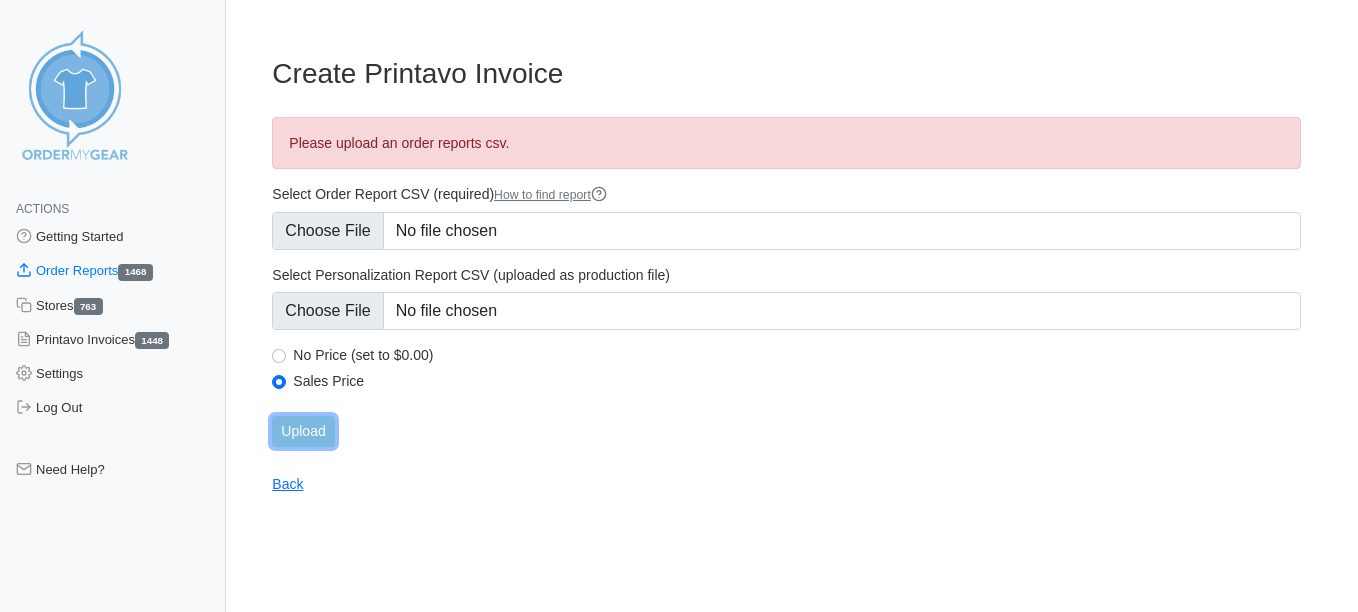 click on "Upload" at bounding box center (303, 431) 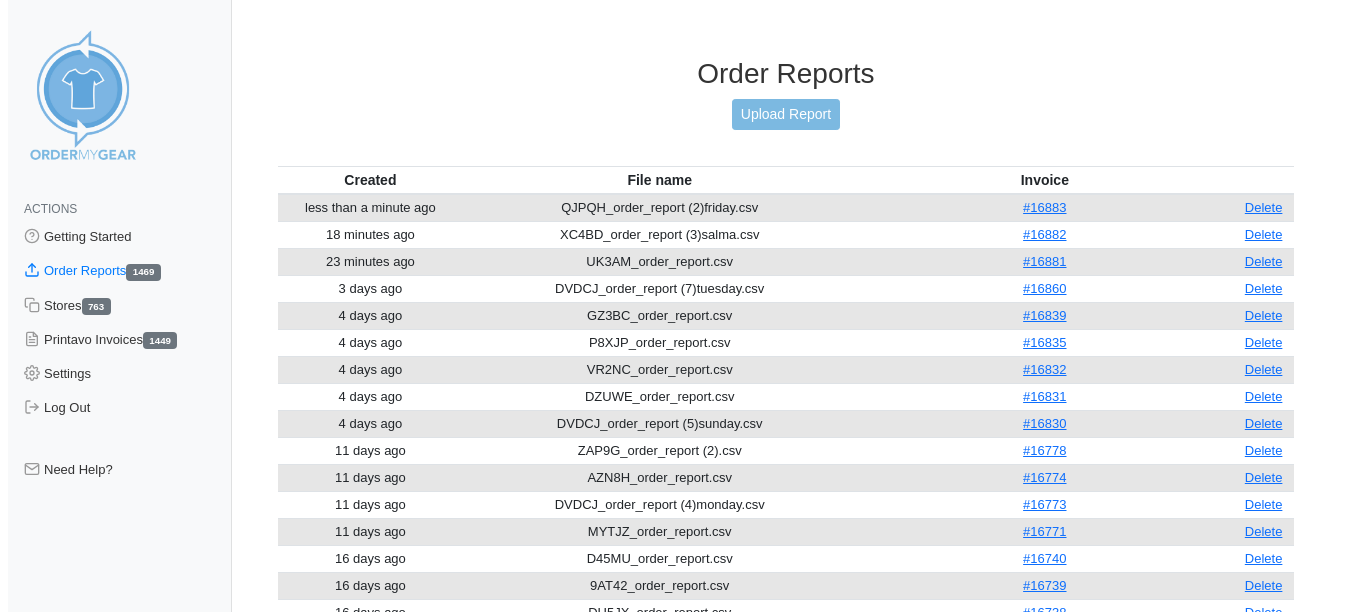 scroll, scrollTop: 0, scrollLeft: 0, axis: both 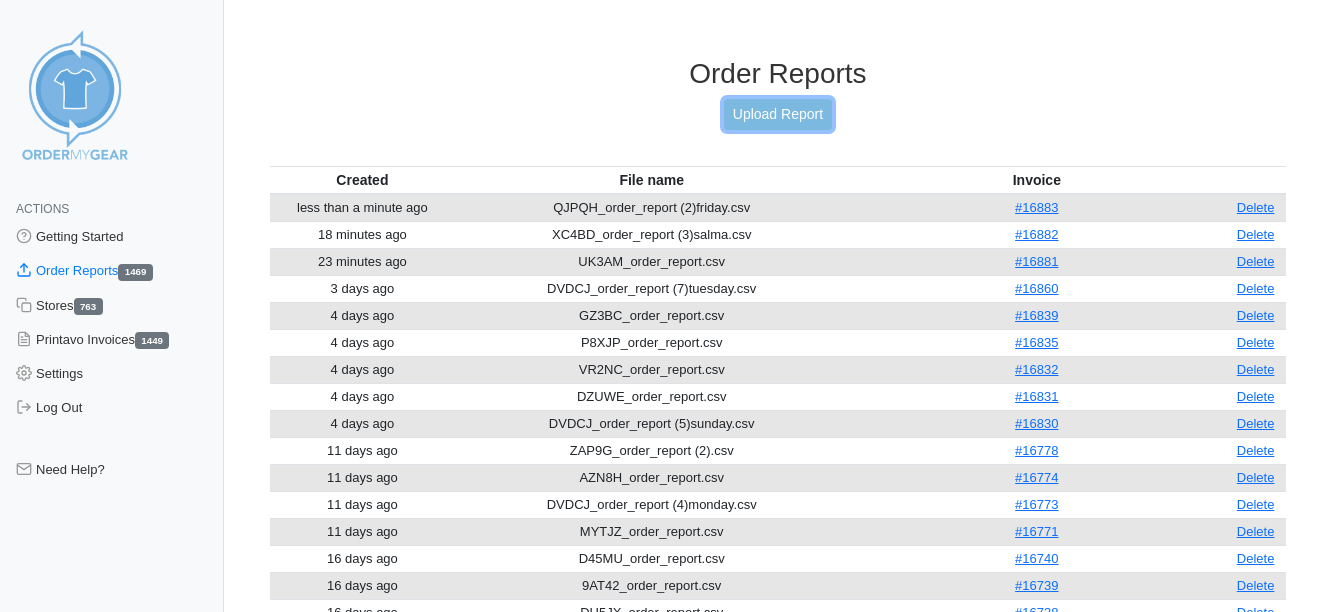 click on "Upload Report" at bounding box center [778, 114] 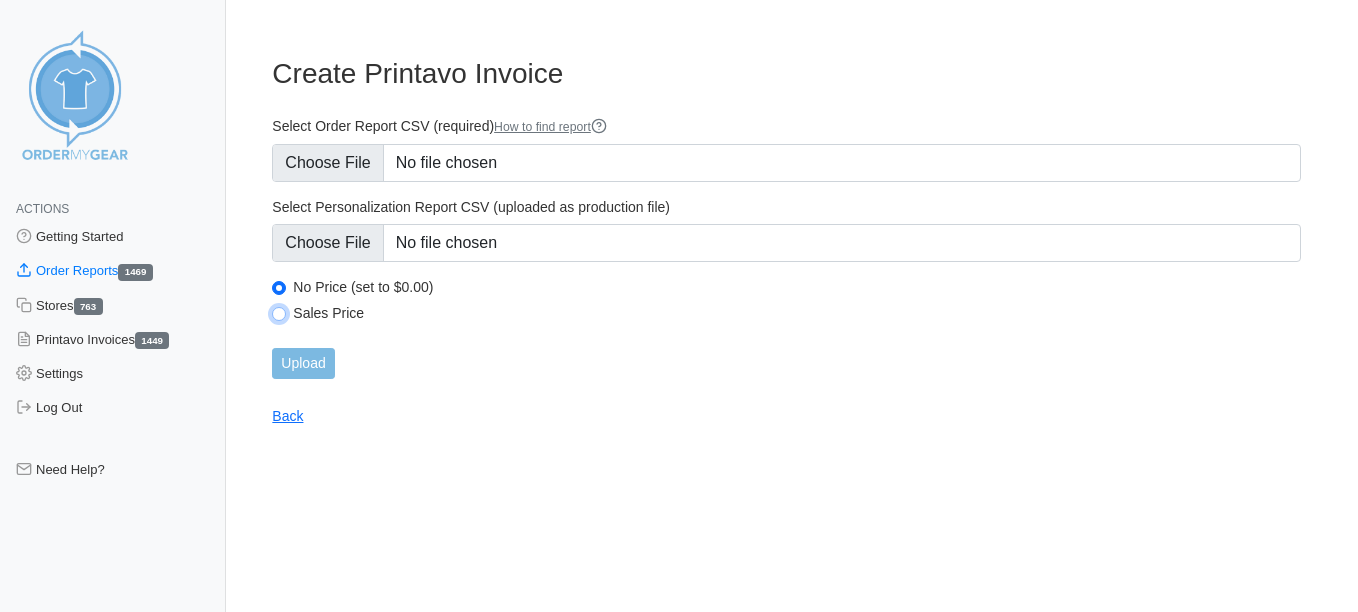 click on "Sales Price" at bounding box center (279, 314) 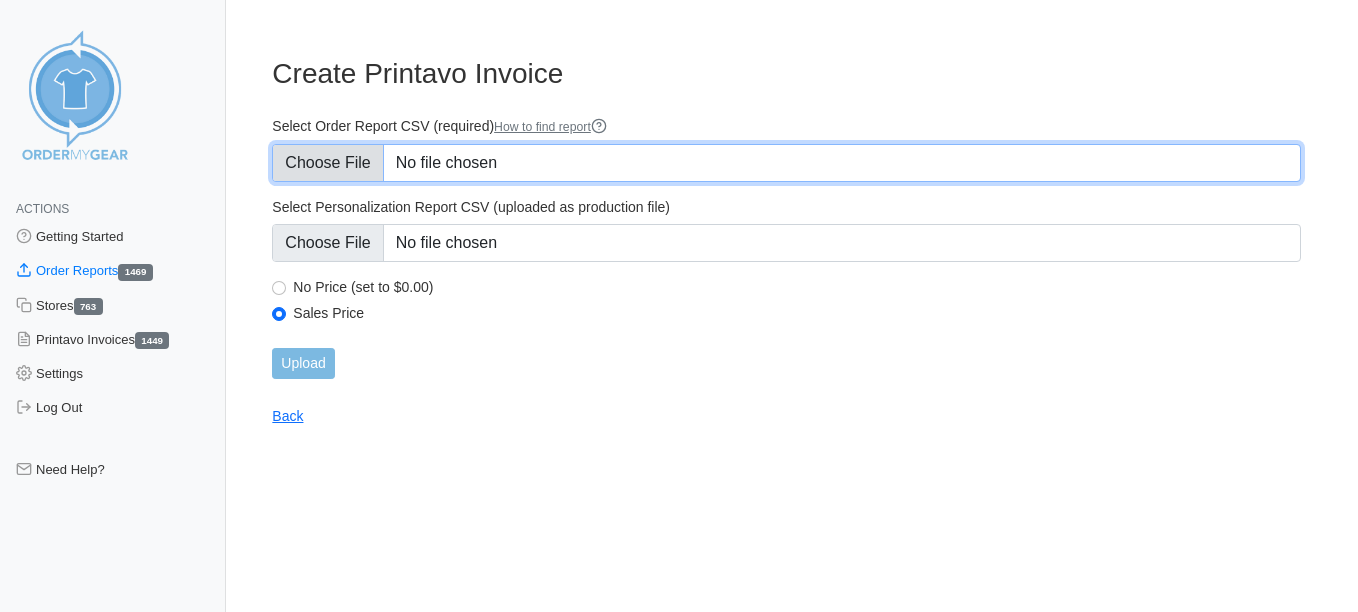 click on "Select Order Report CSV (required)
How to find report" at bounding box center (786, 163) 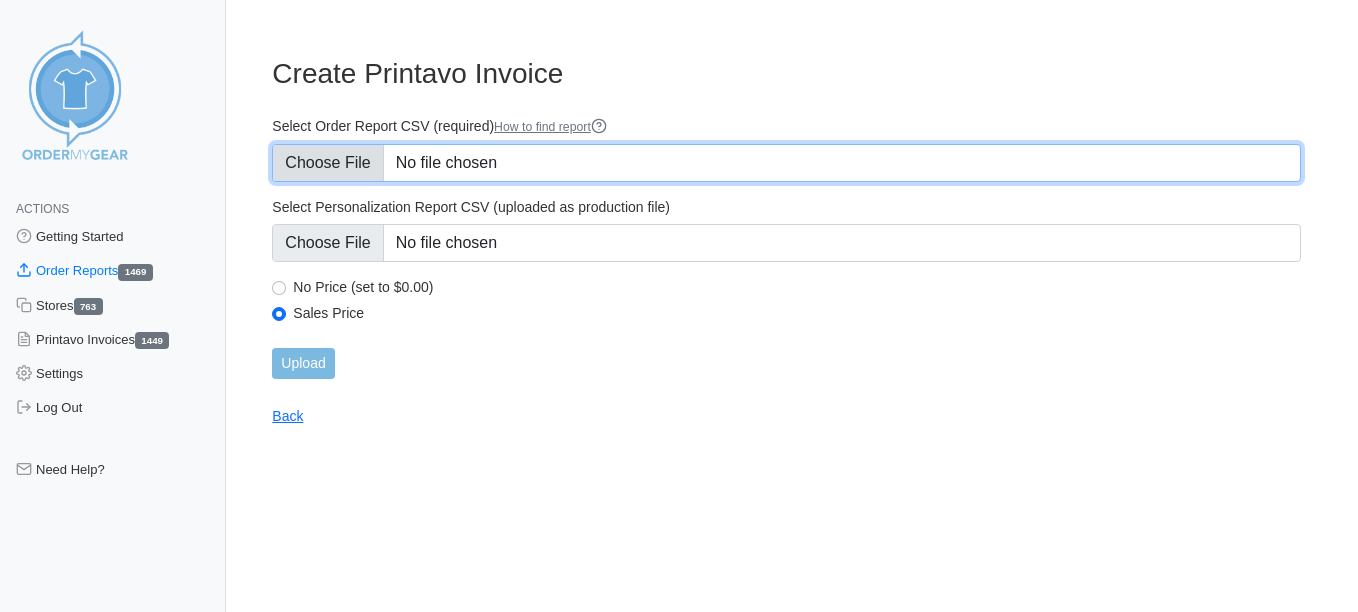 type on "C:\fakepath\468EA_order_report (4).csv" 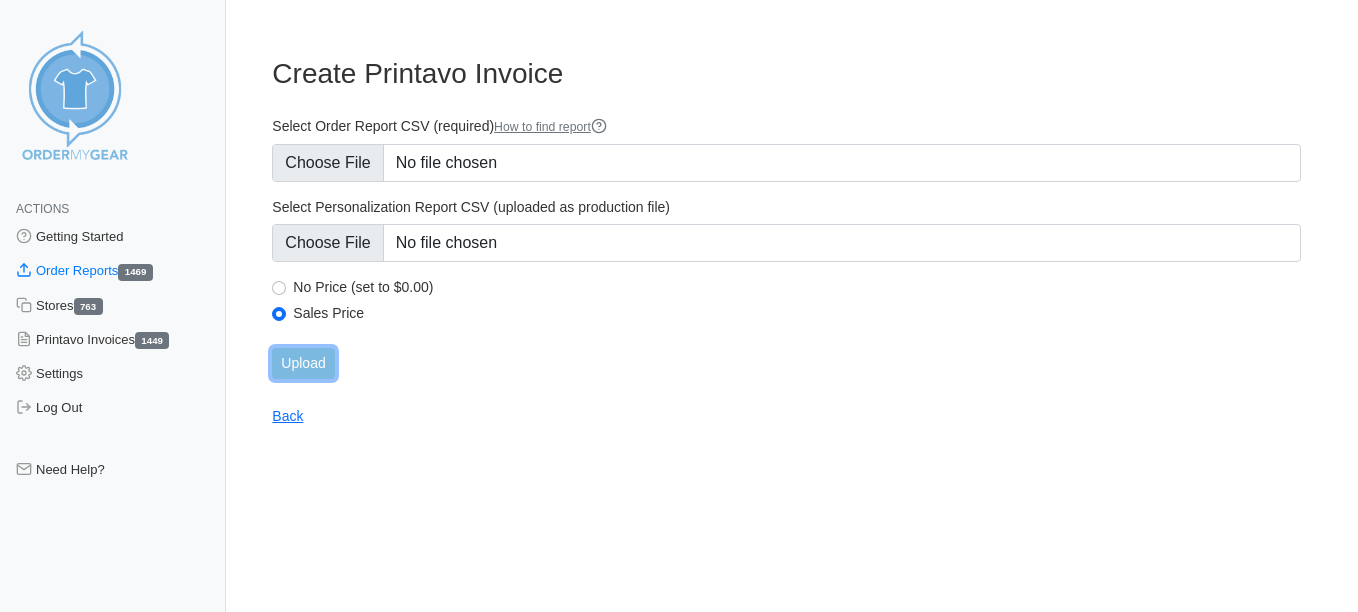 click on "Upload" at bounding box center [303, 363] 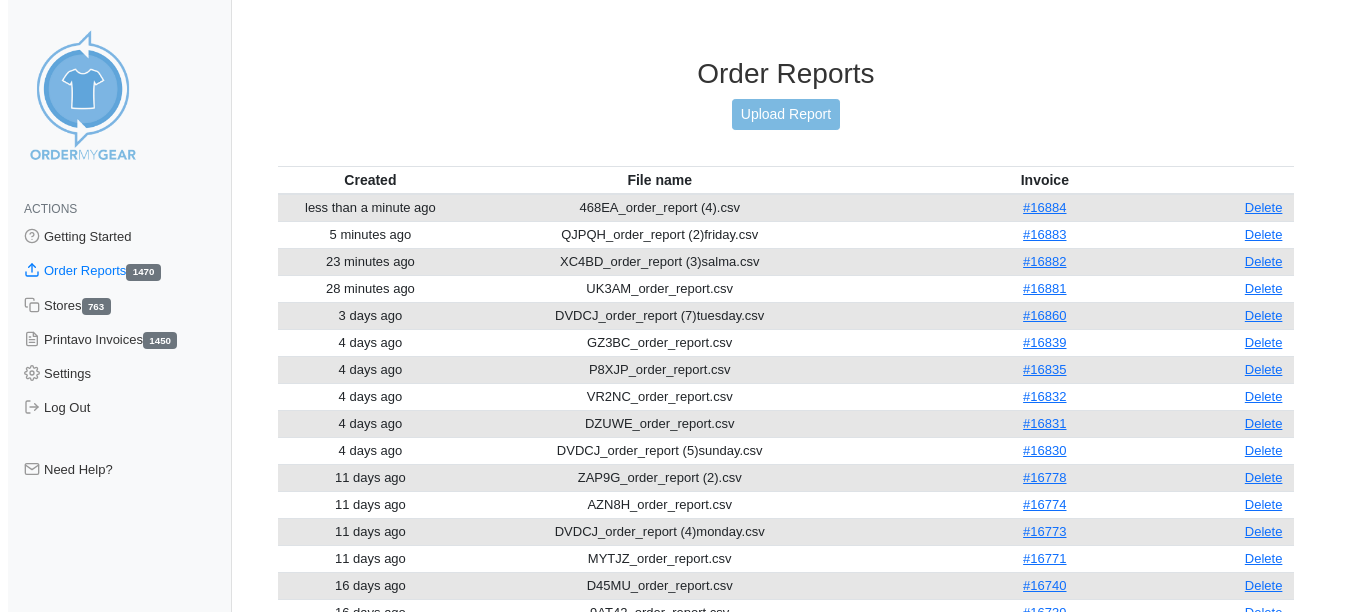 scroll, scrollTop: 0, scrollLeft: 0, axis: both 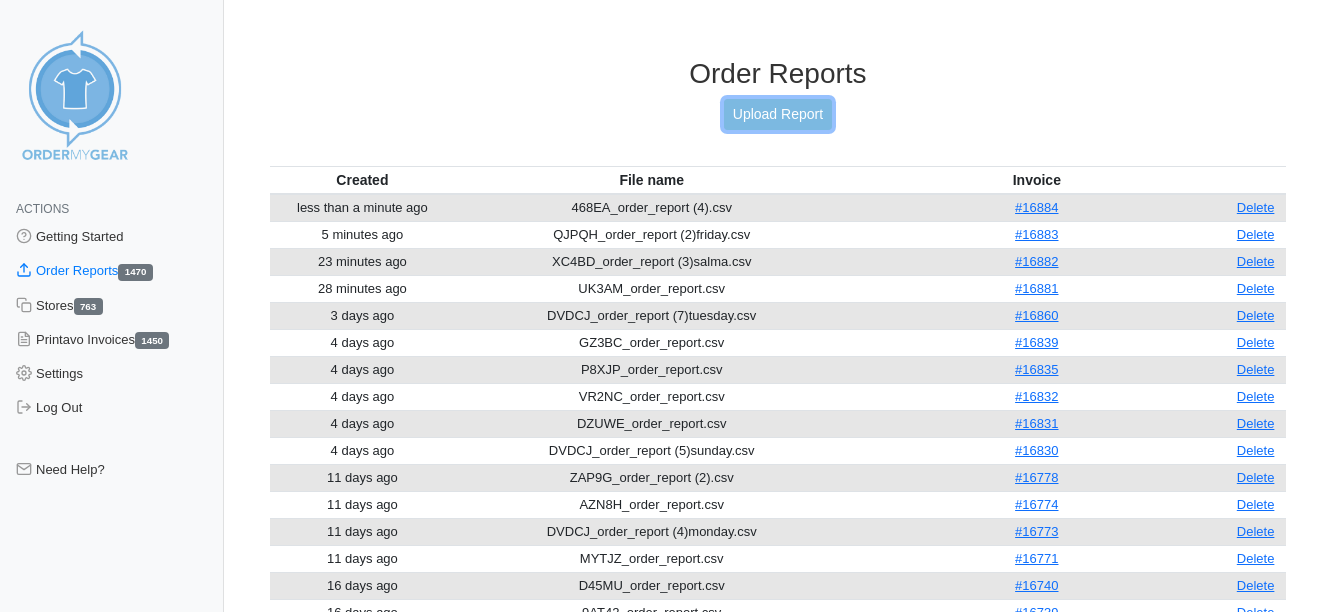 click on "Upload Report" at bounding box center (778, 114) 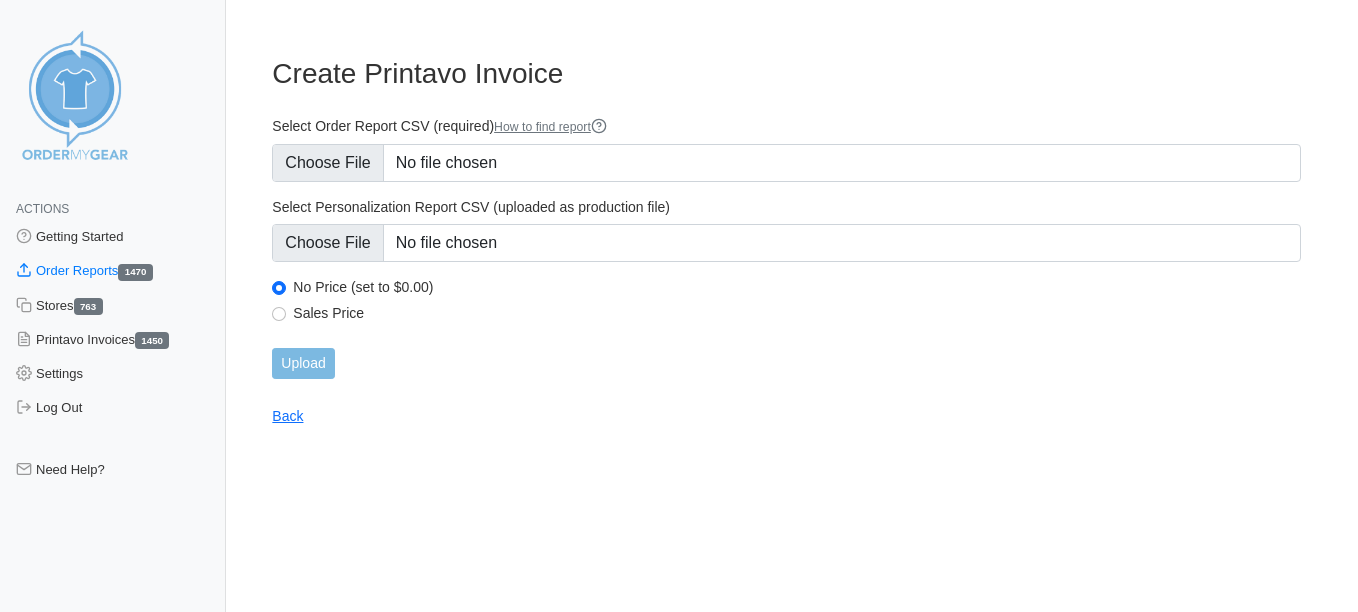 click on "Sales Price" at bounding box center (786, 316) 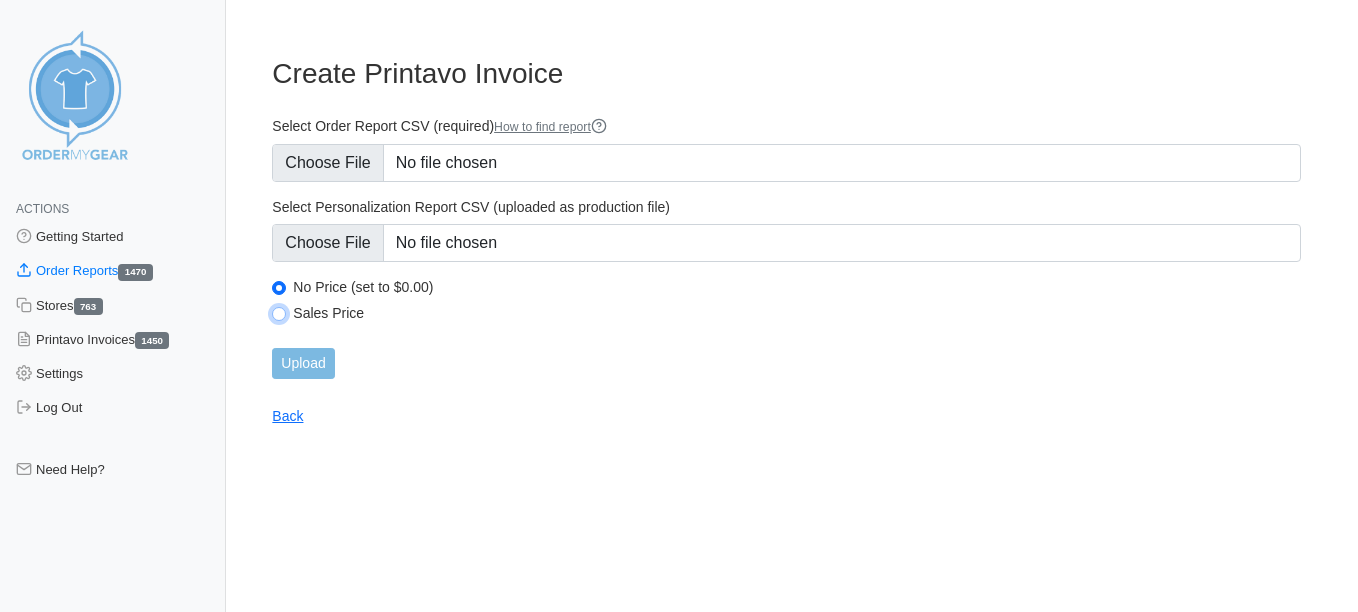 click on "Sales Price" at bounding box center (279, 314) 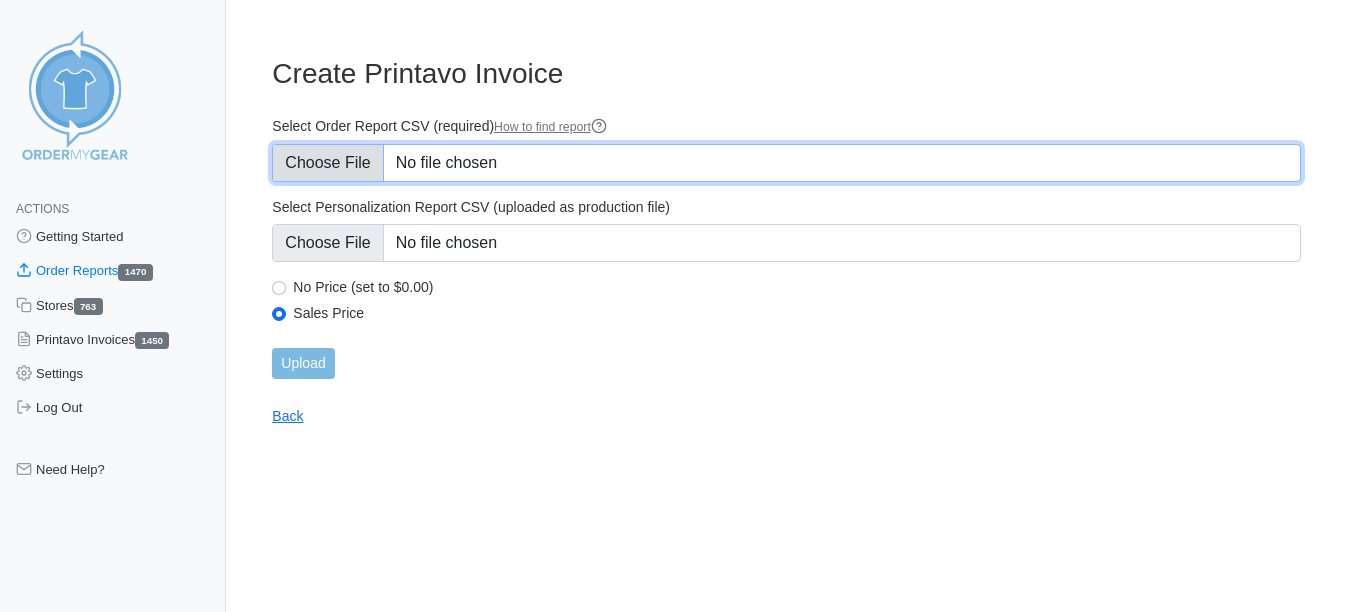 click on "Select Order Report CSV (required)
How to find report" at bounding box center (786, 163) 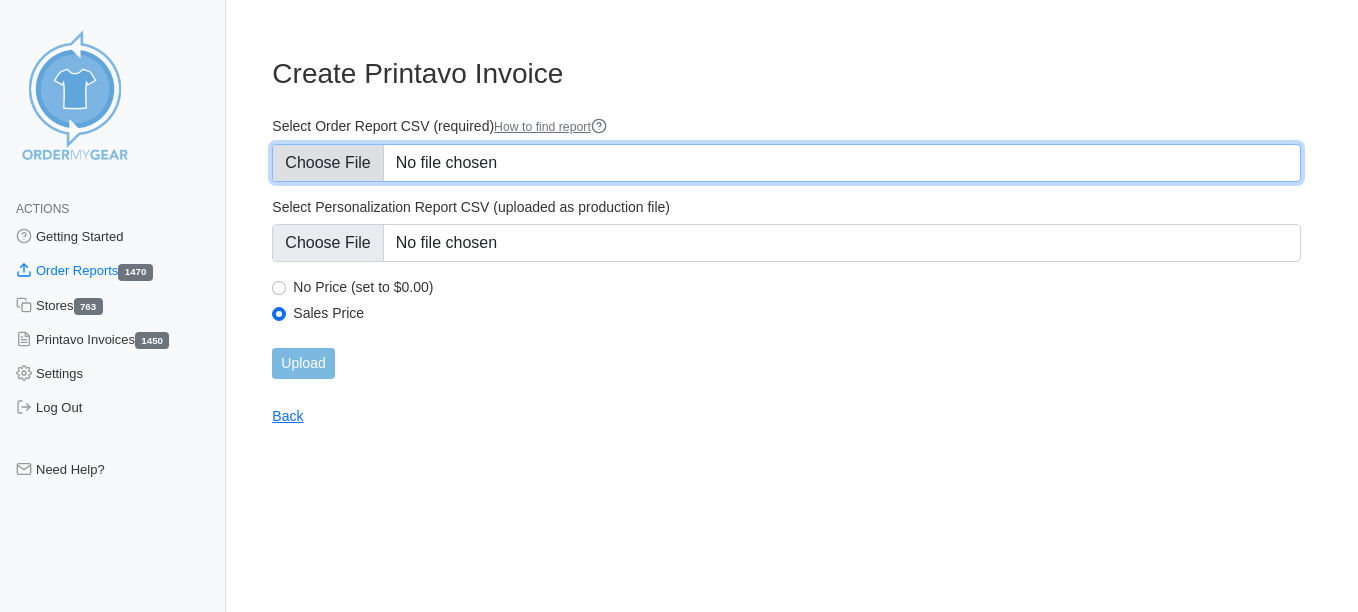 type on "C:\fakepath\DMZX9_order_report (6).csv" 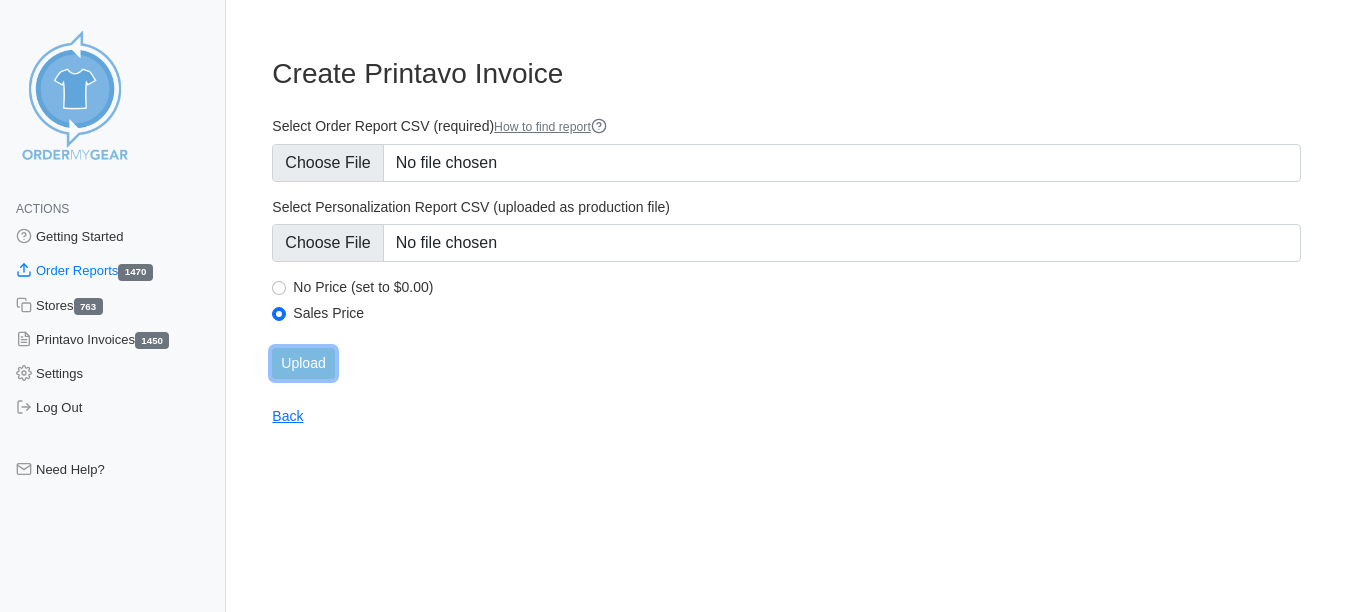 click on "Upload" at bounding box center (303, 363) 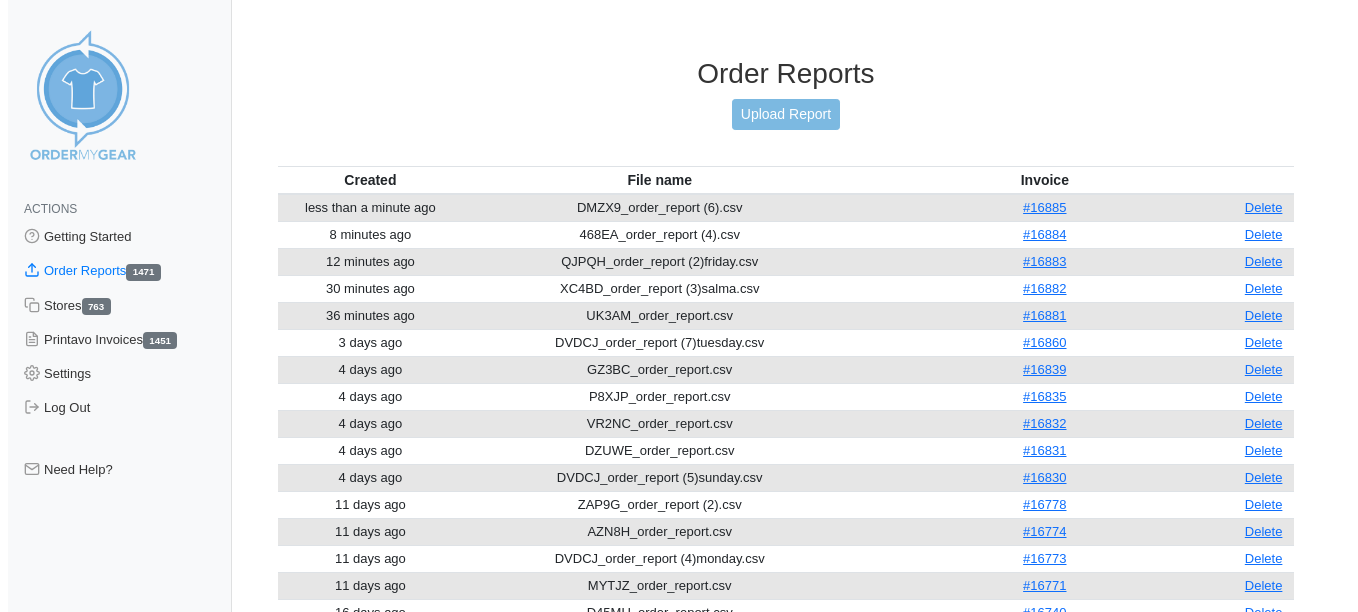 scroll, scrollTop: 0, scrollLeft: 0, axis: both 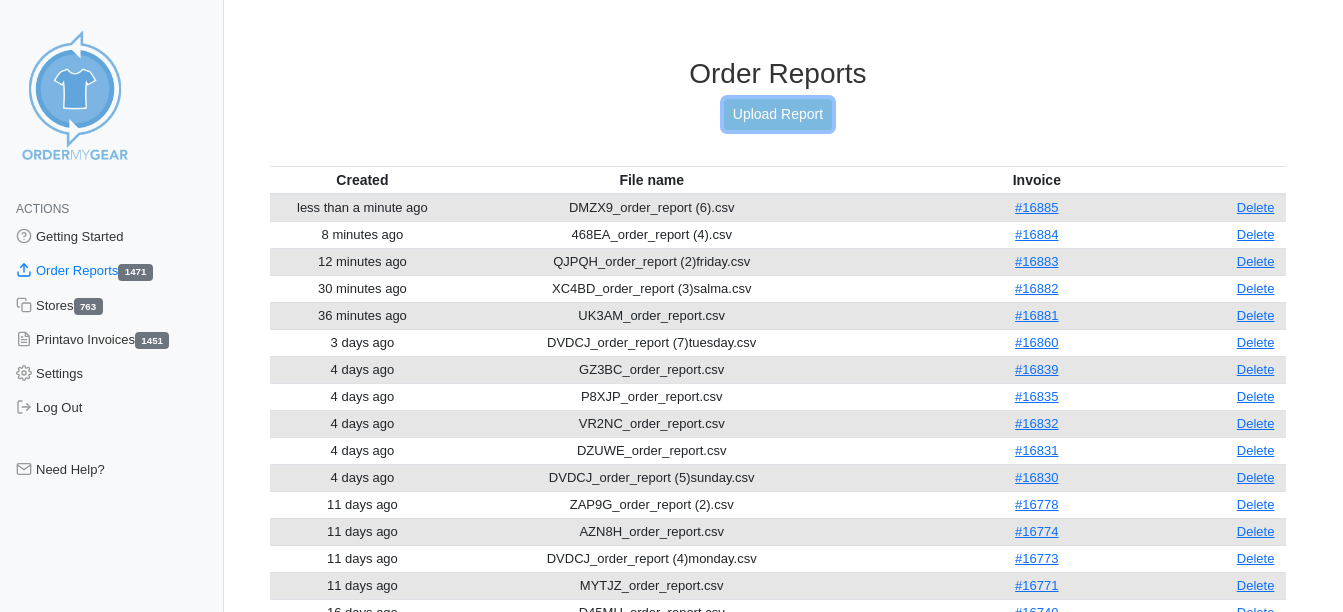 click on "Upload Report" at bounding box center (778, 114) 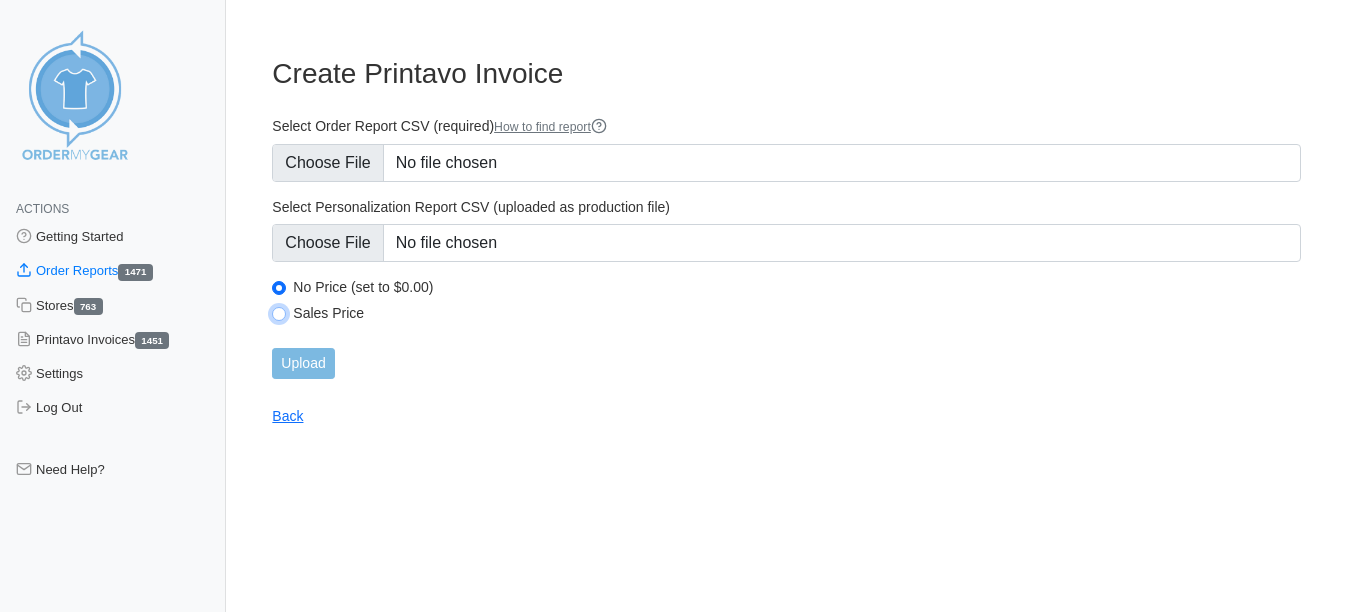 click on "Sales Price" at bounding box center (279, 314) 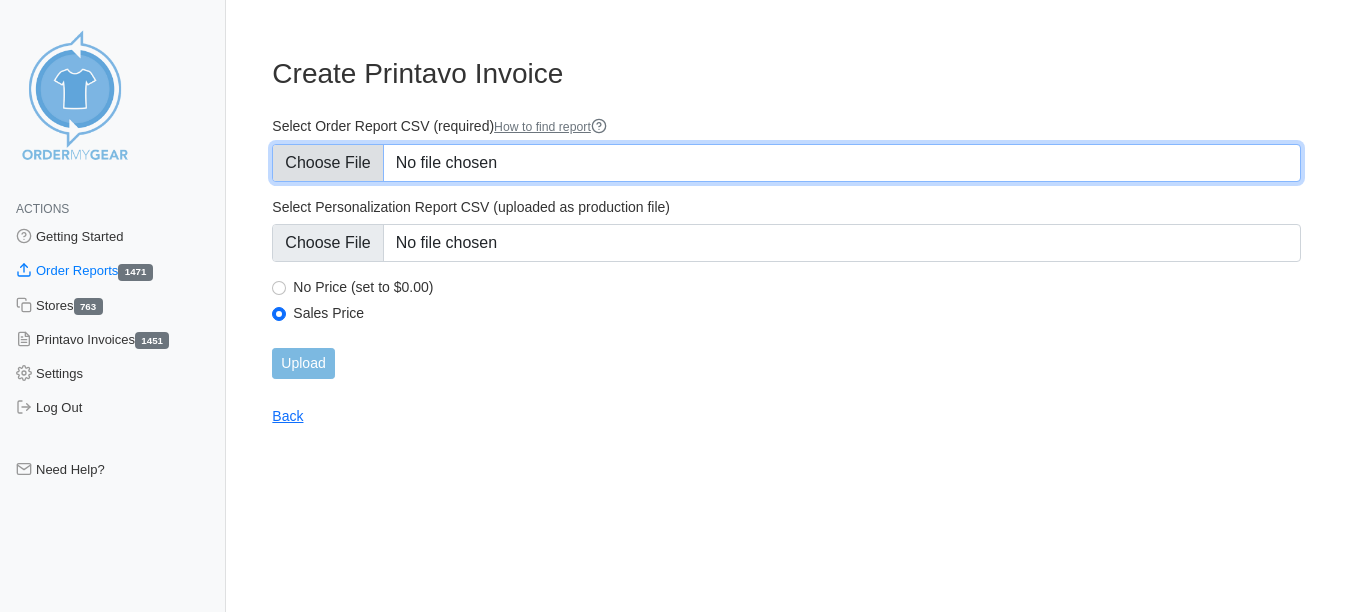 click on "Select Order Report CSV (required)
How to find report" at bounding box center (786, 163) 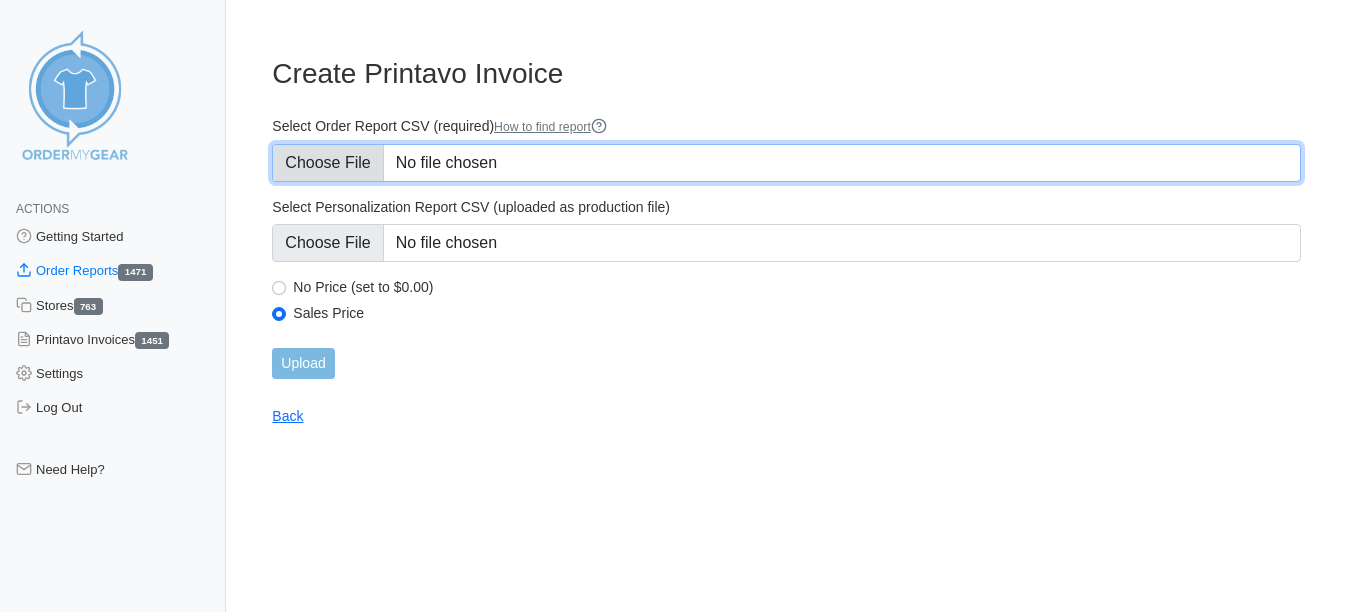 type on "C:\fakepath\ZETRK_order_report (14).csv" 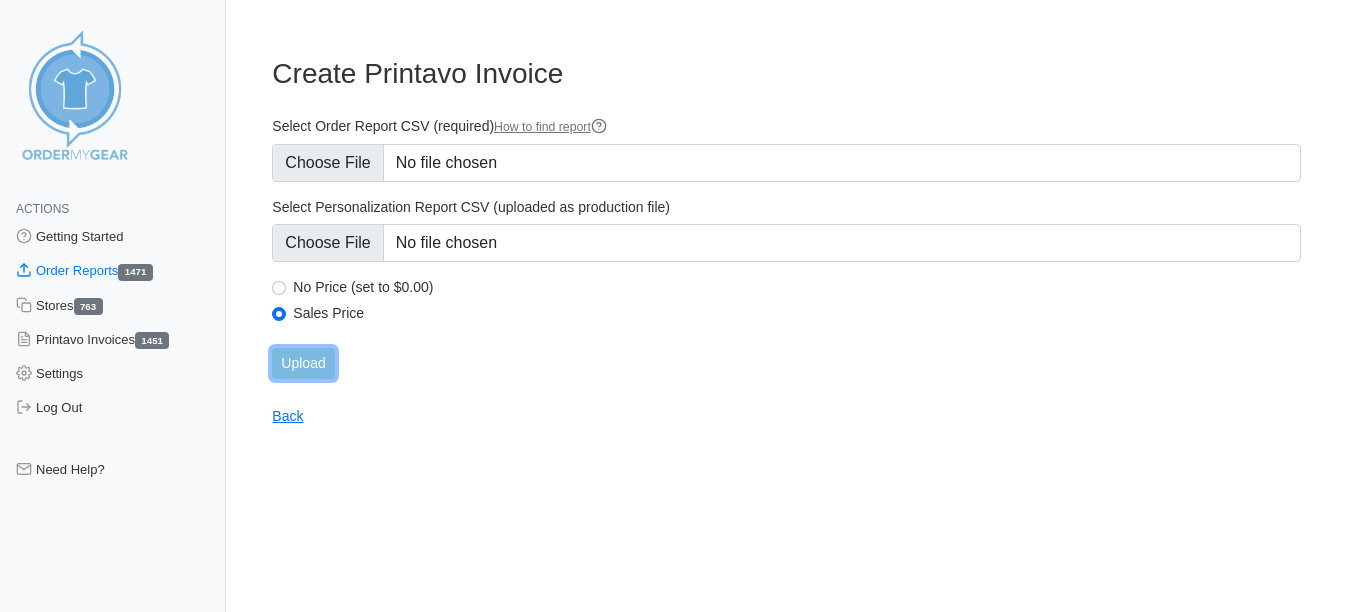 click on "Upload" at bounding box center (303, 363) 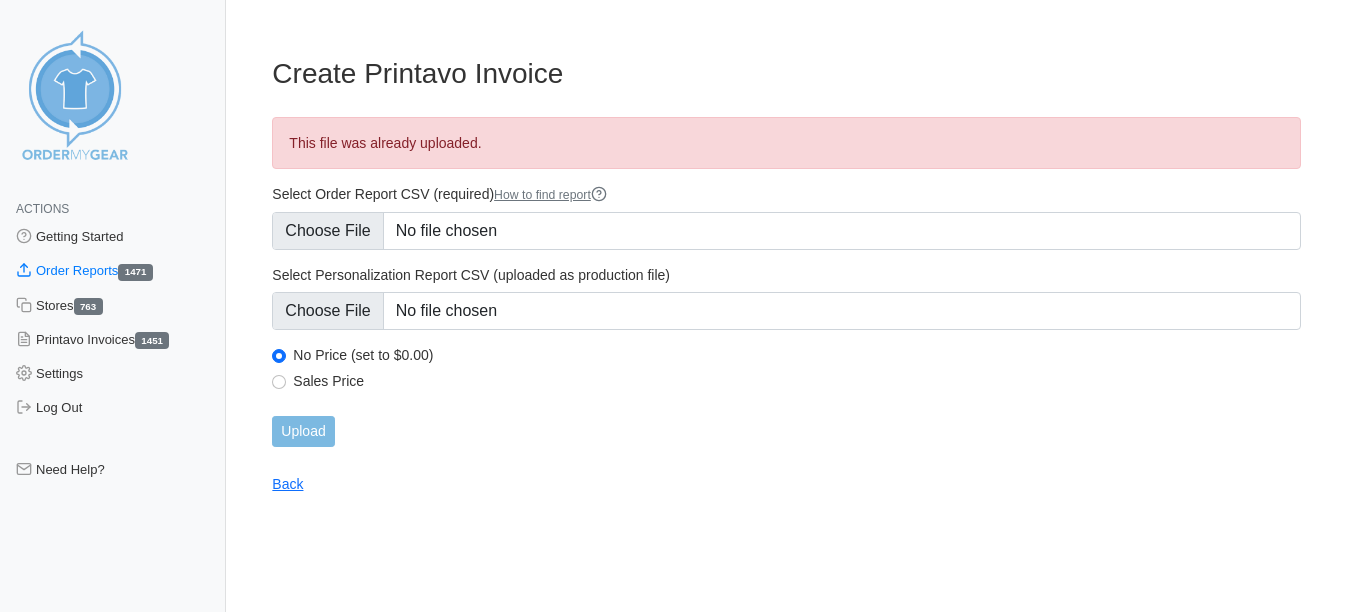 scroll, scrollTop: 0, scrollLeft: 0, axis: both 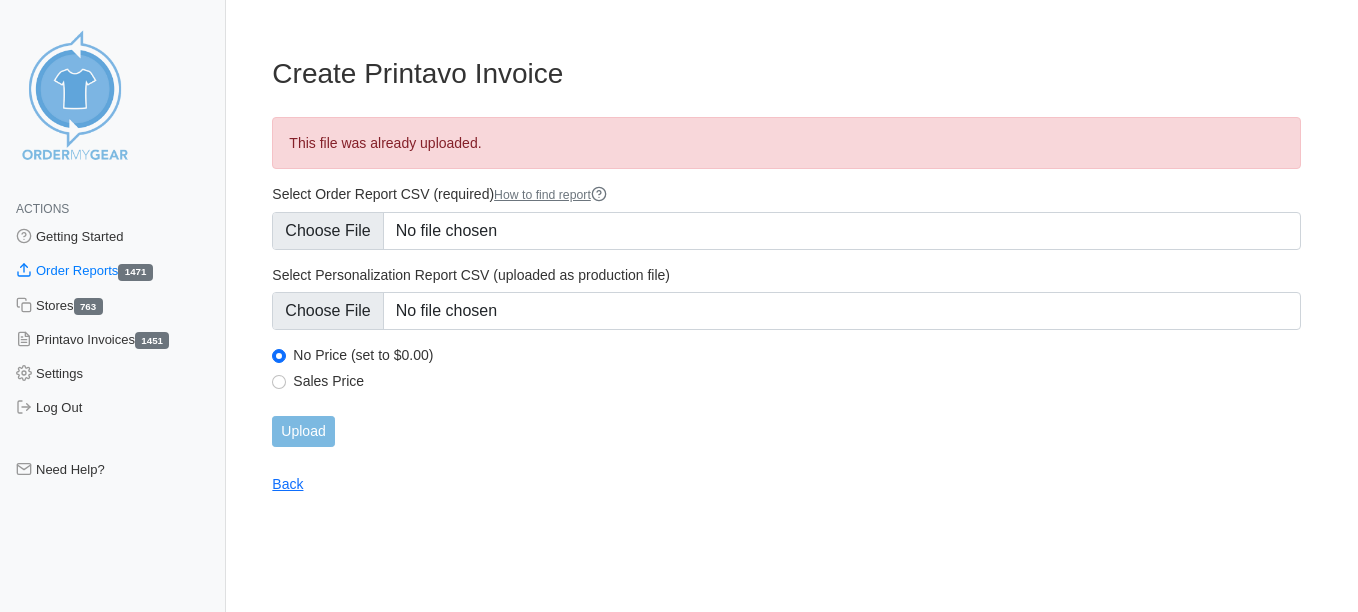 click on "Sales Price" at bounding box center (786, 384) 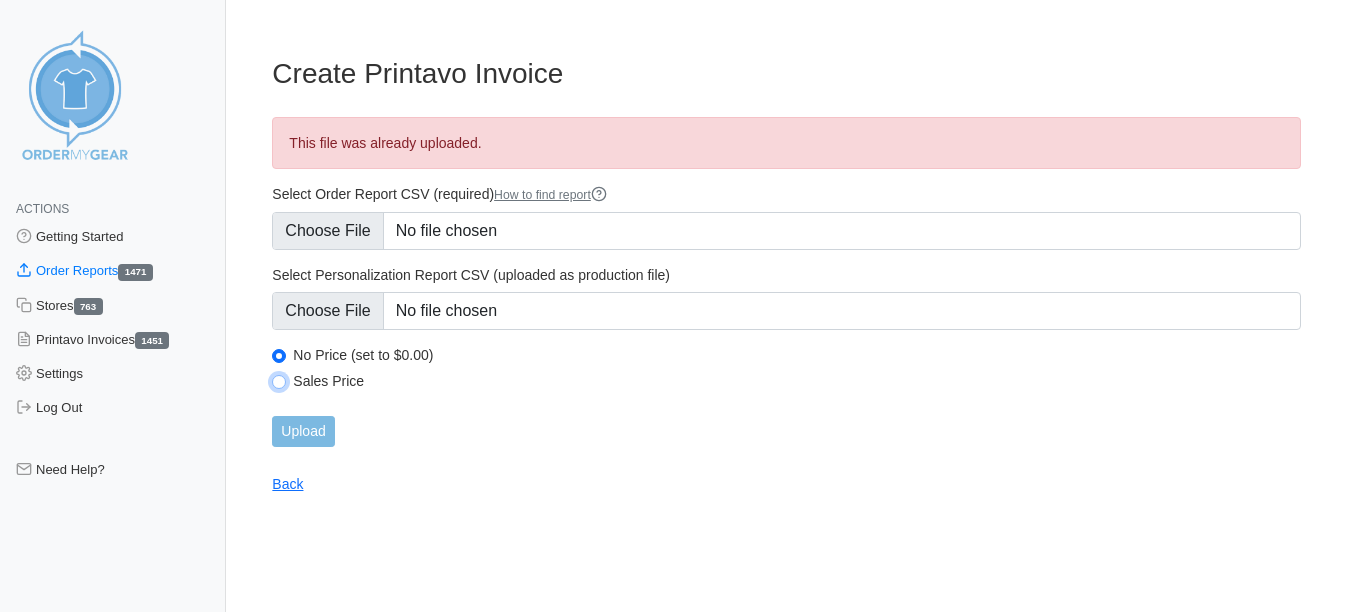 click on "Sales Price" at bounding box center [279, 382] 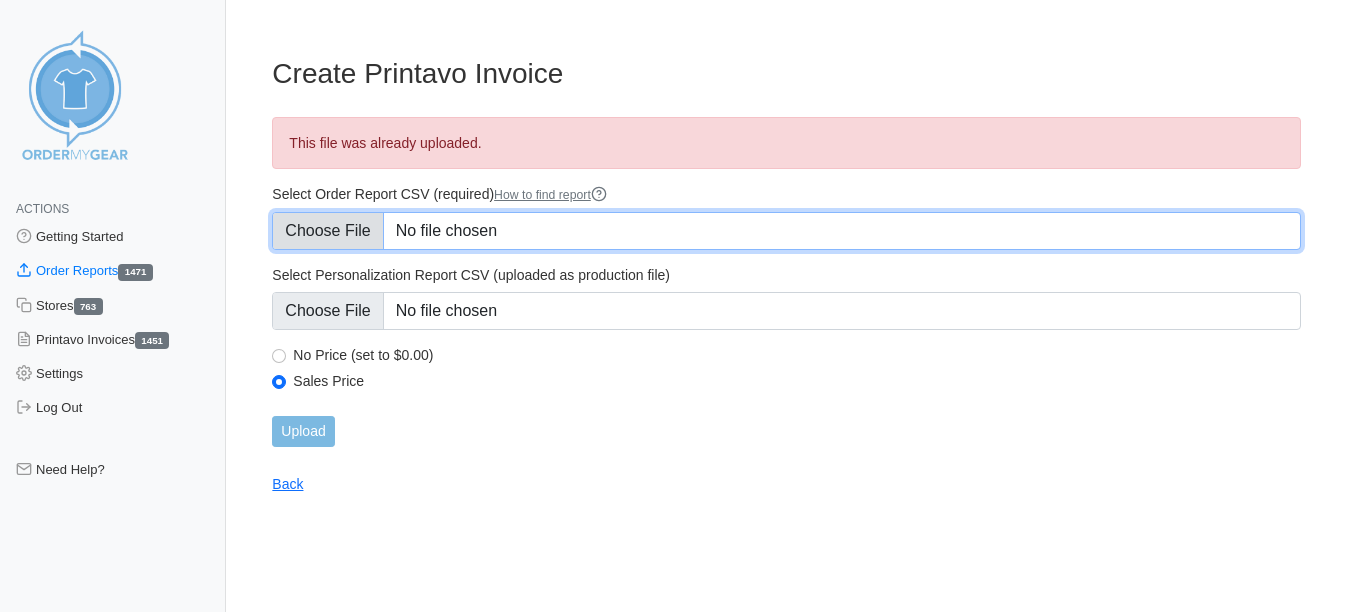 click on "Select Order Report CSV (required)
How to find report" at bounding box center [786, 231] 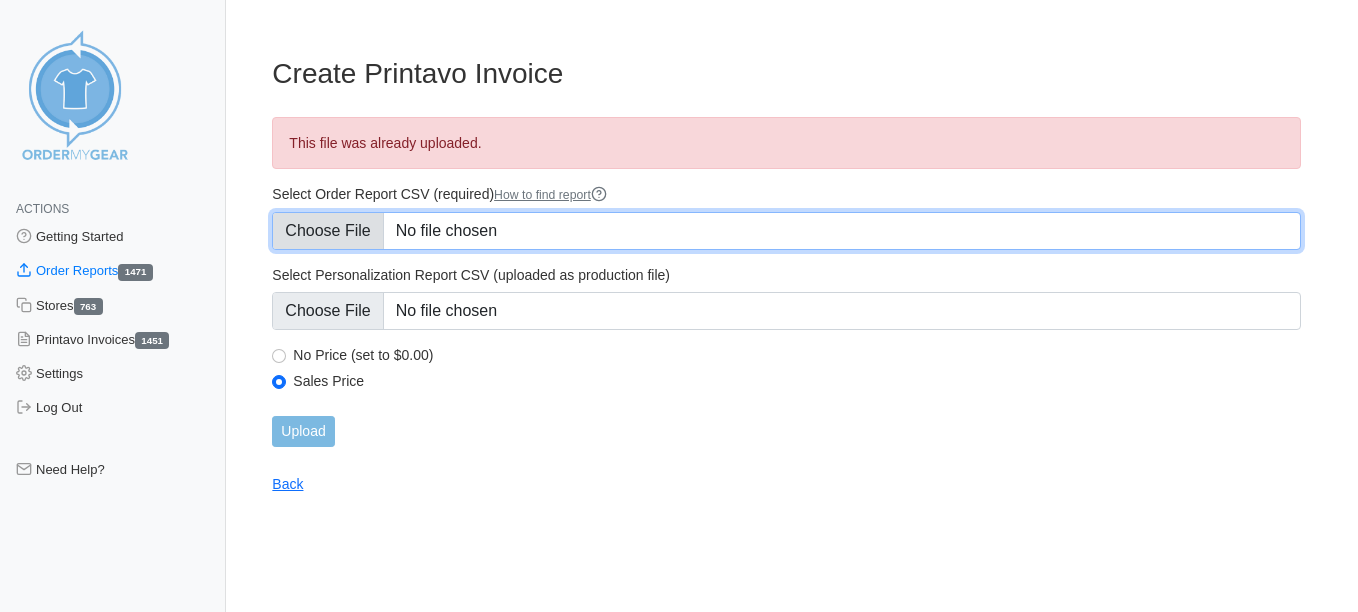 type on "C:\fakepath\ZETRK_order_report (15)ffriday.csv" 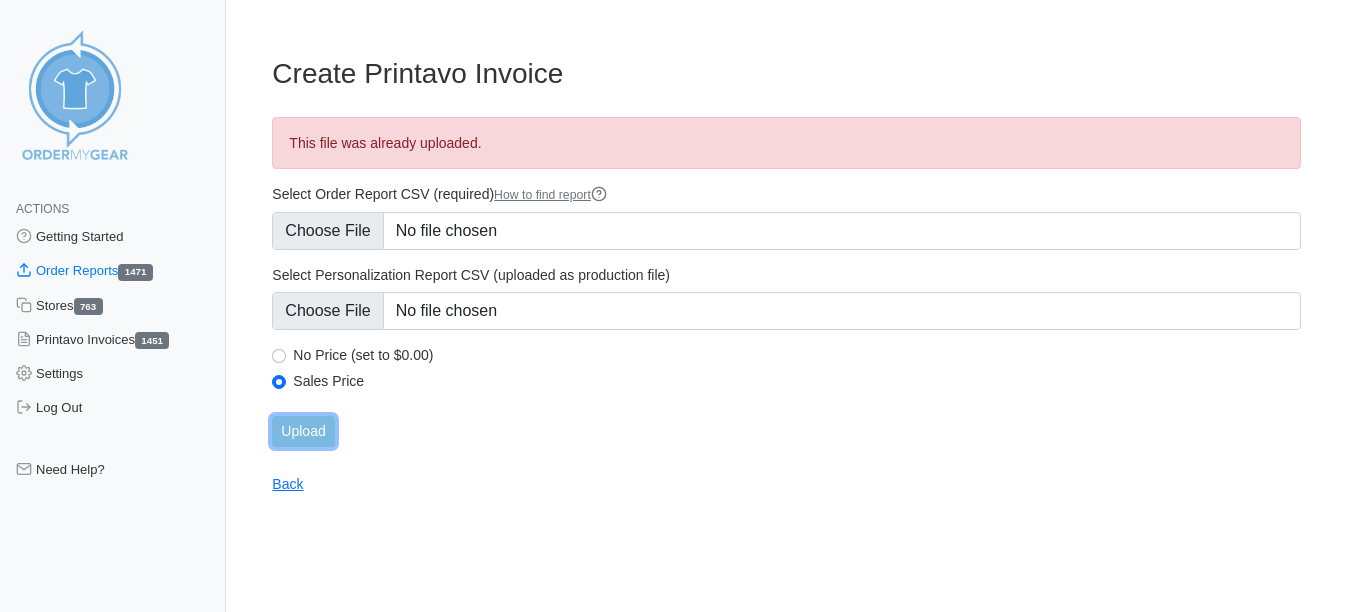click on "Upload" at bounding box center (303, 431) 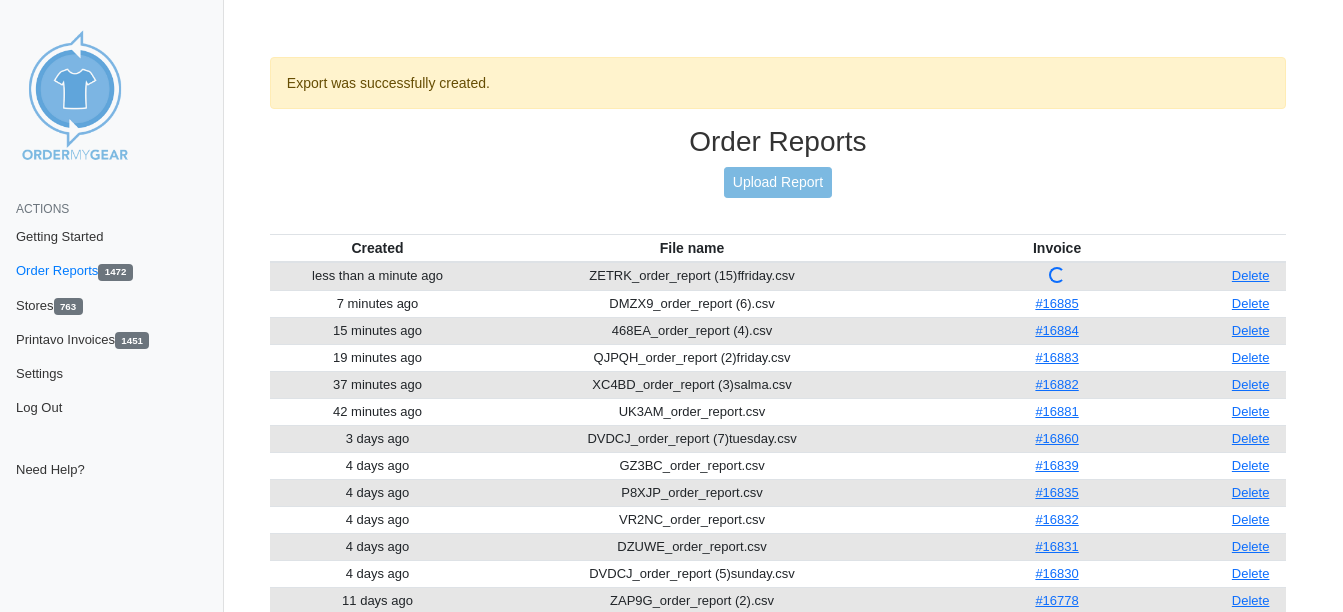 scroll, scrollTop: 0, scrollLeft: 0, axis: both 